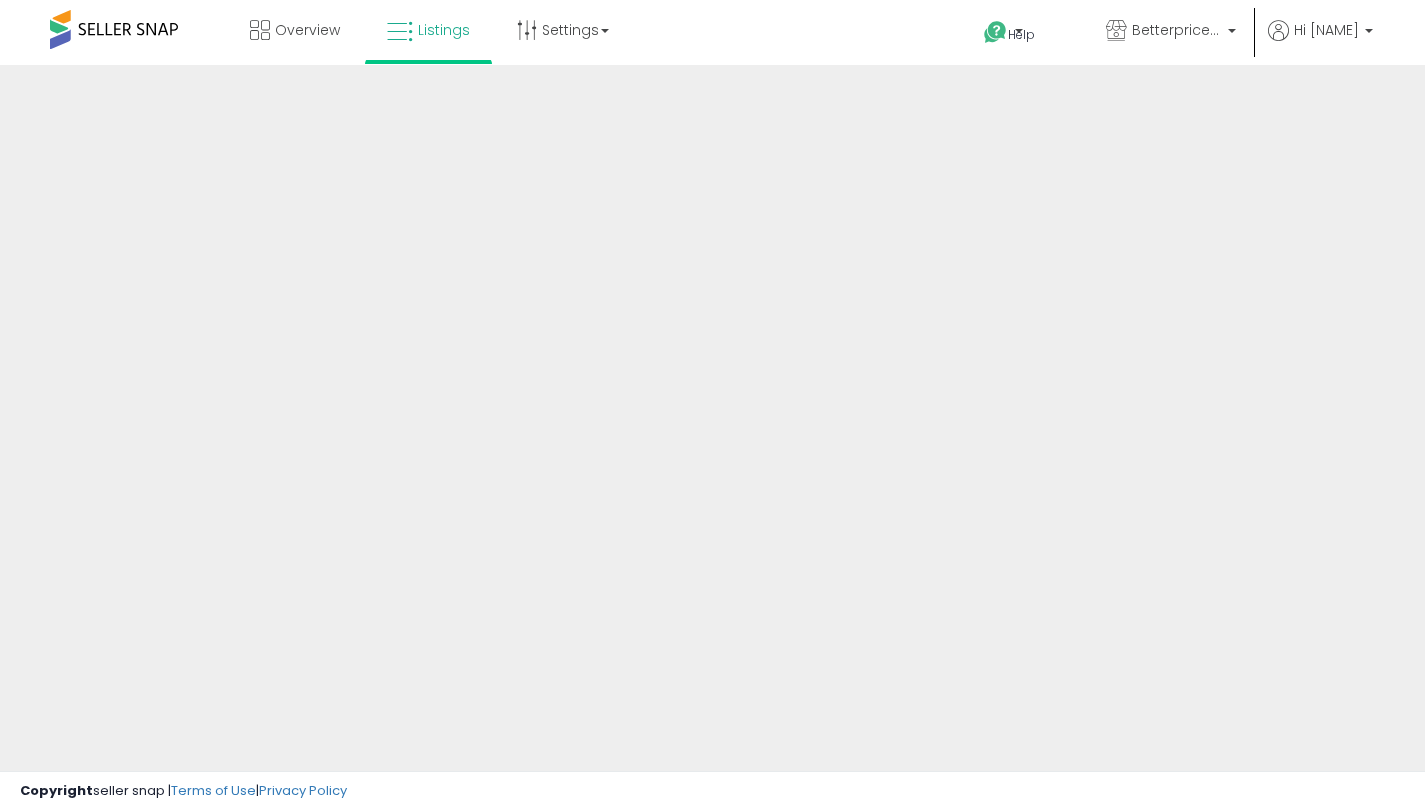 scroll, scrollTop: 0, scrollLeft: 0, axis: both 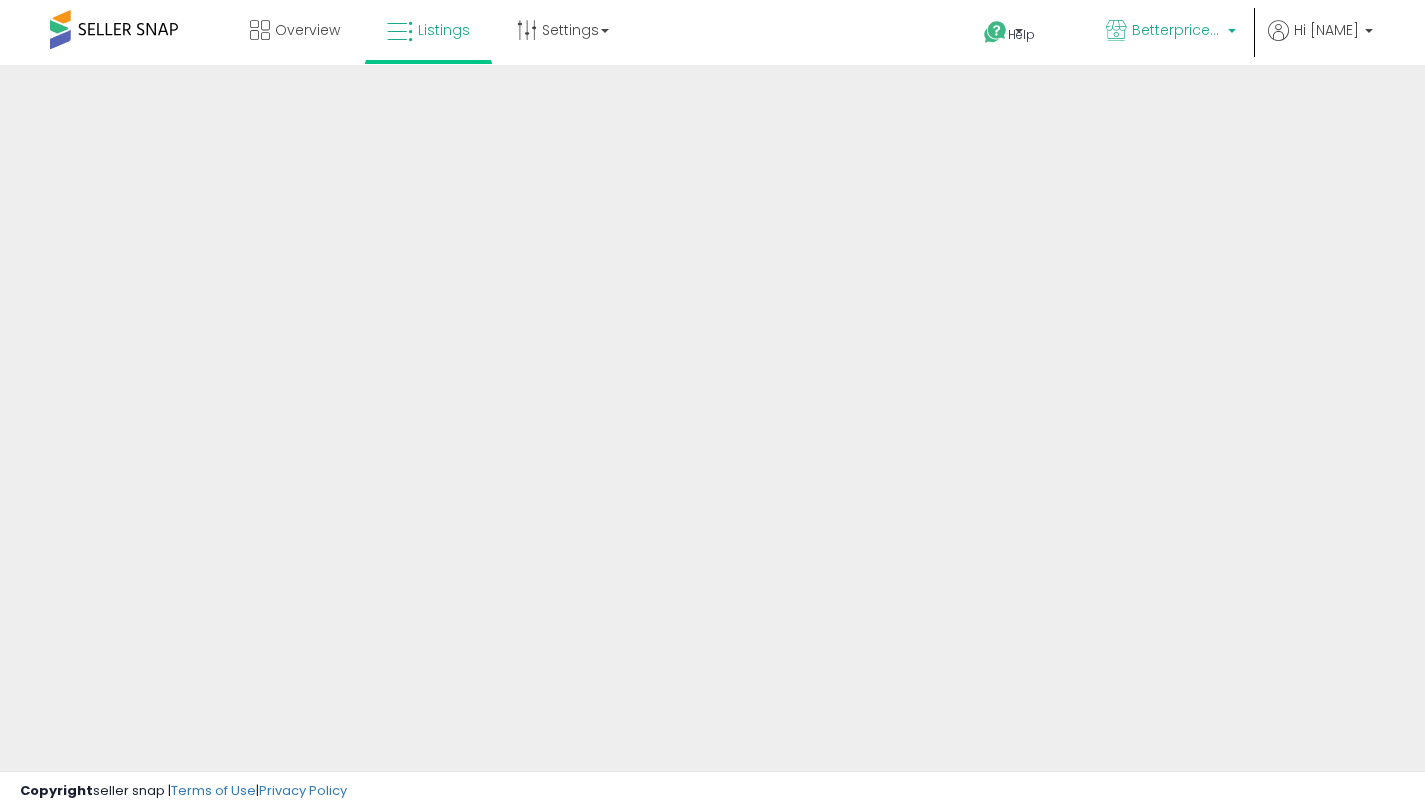 click on "Betterpricer - MX" at bounding box center (1171, 32) 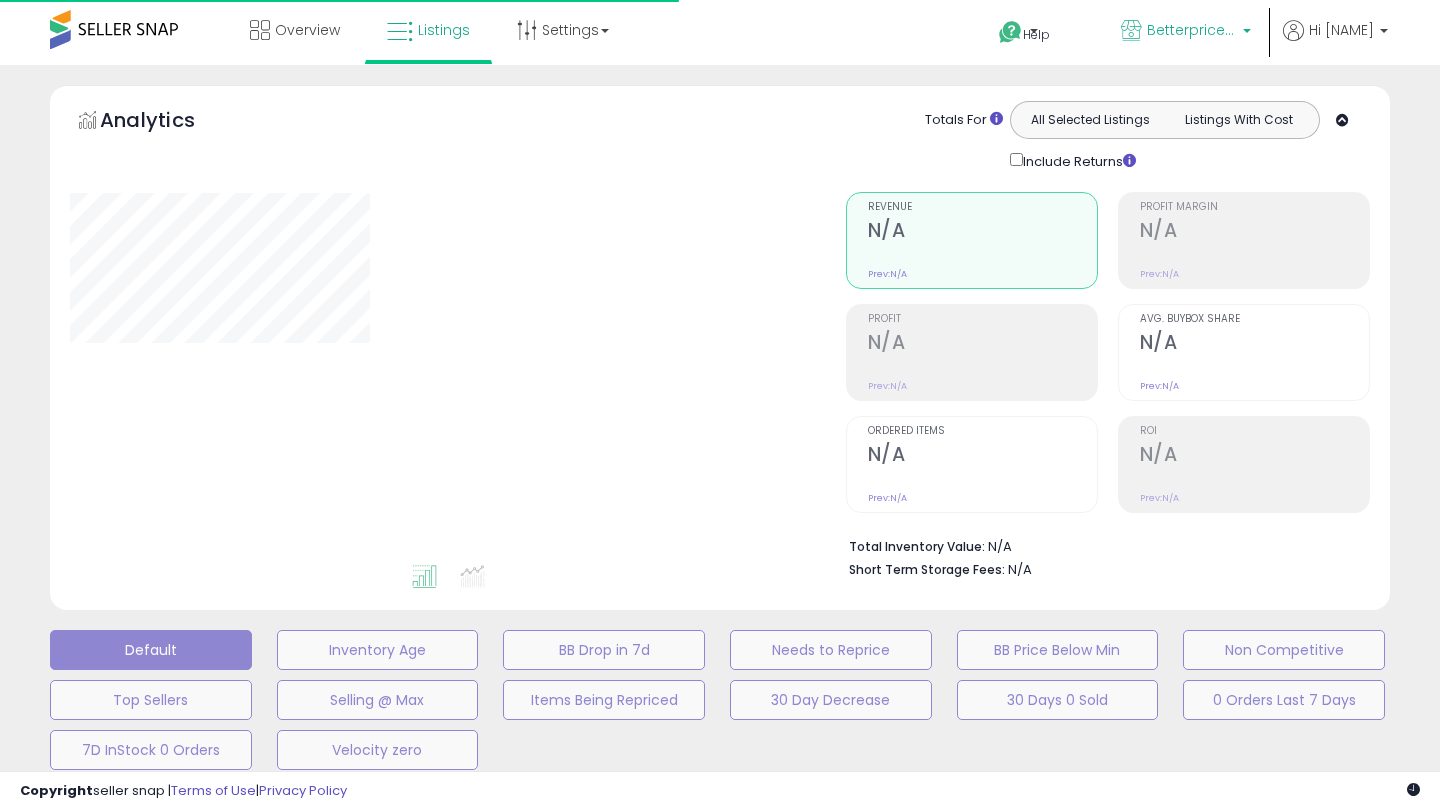 type on "**********" 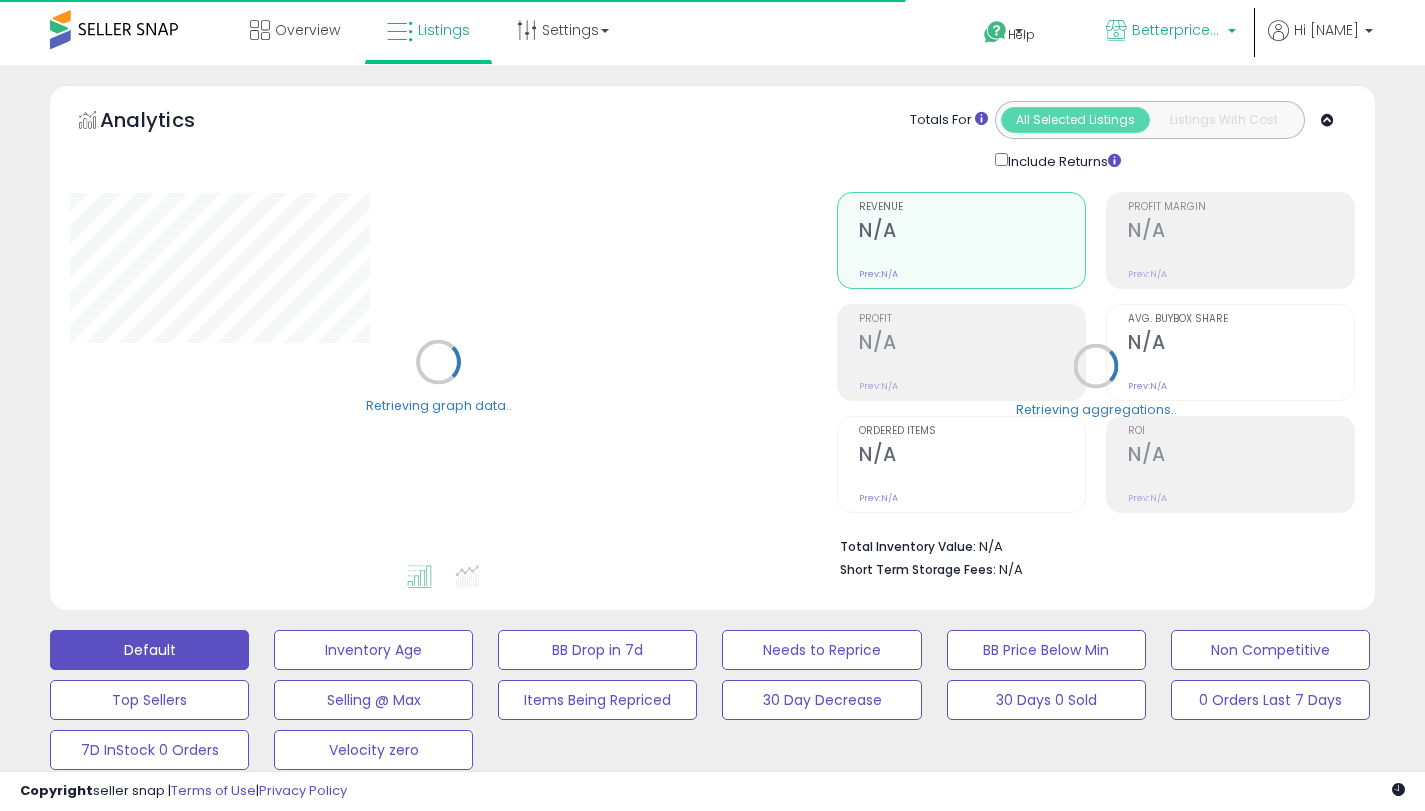 click on "Betterpricer - [STATE]" at bounding box center [1177, 30] 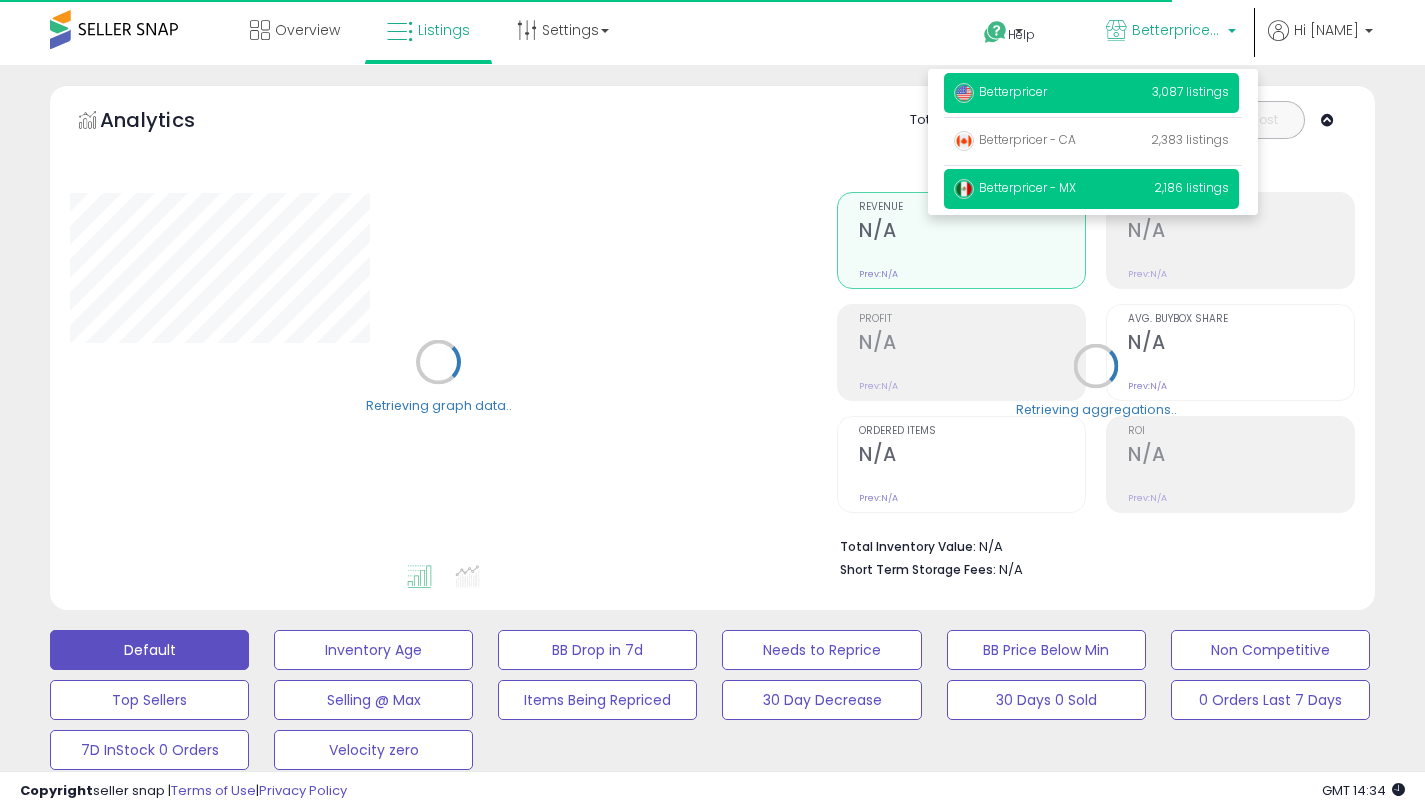 click on "Betterpricer" at bounding box center (1000, 91) 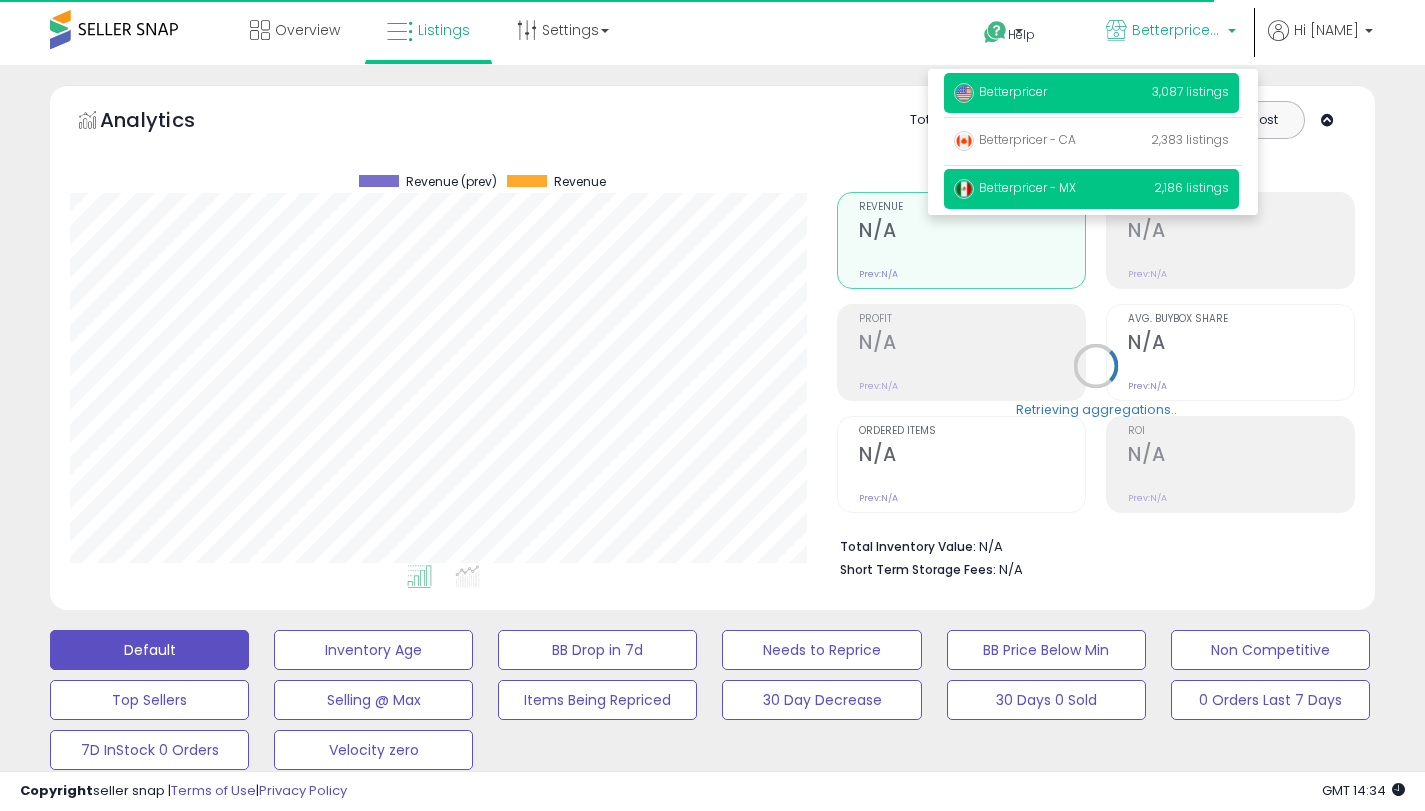 scroll, scrollTop: 999590, scrollLeft: 999233, axis: both 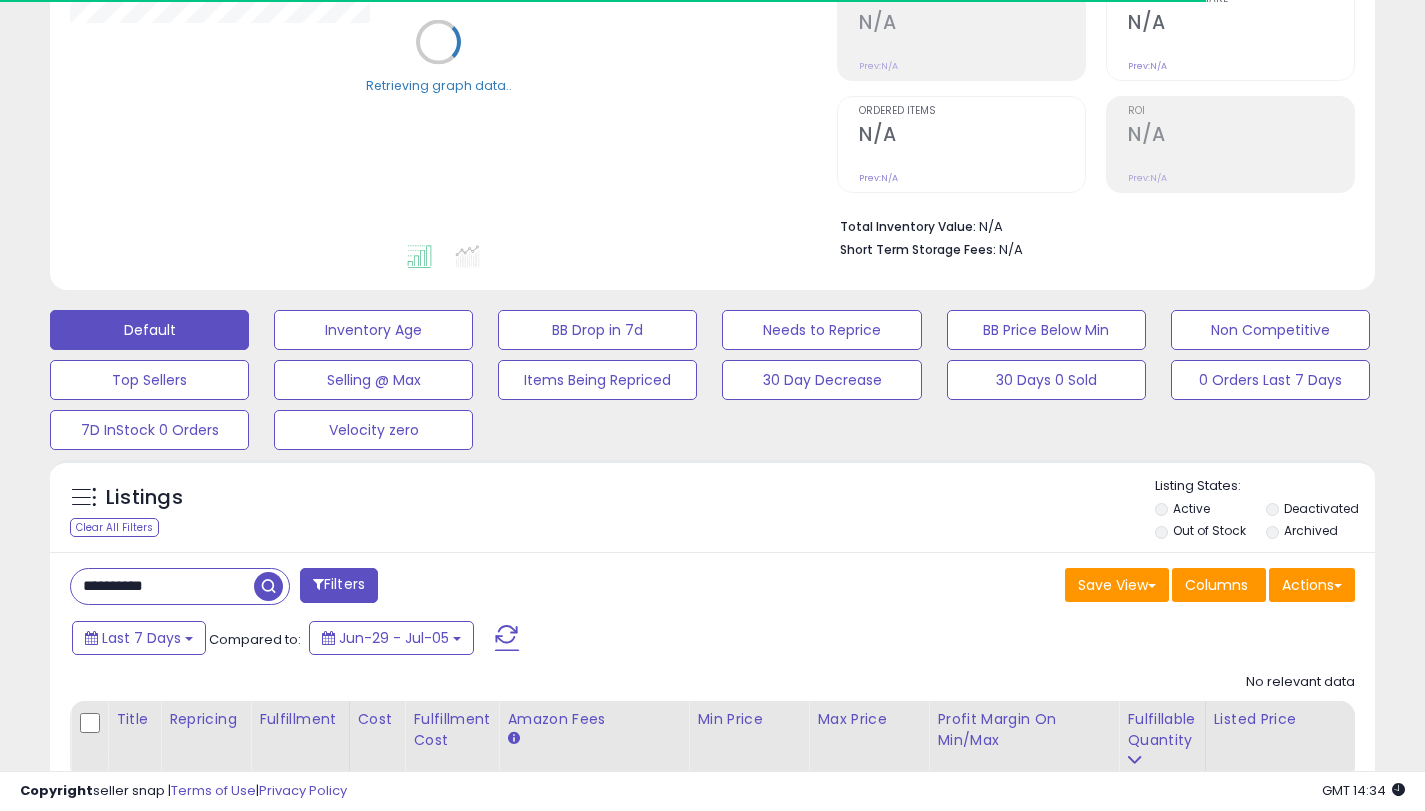click on "**********" at bounding box center (162, 586) 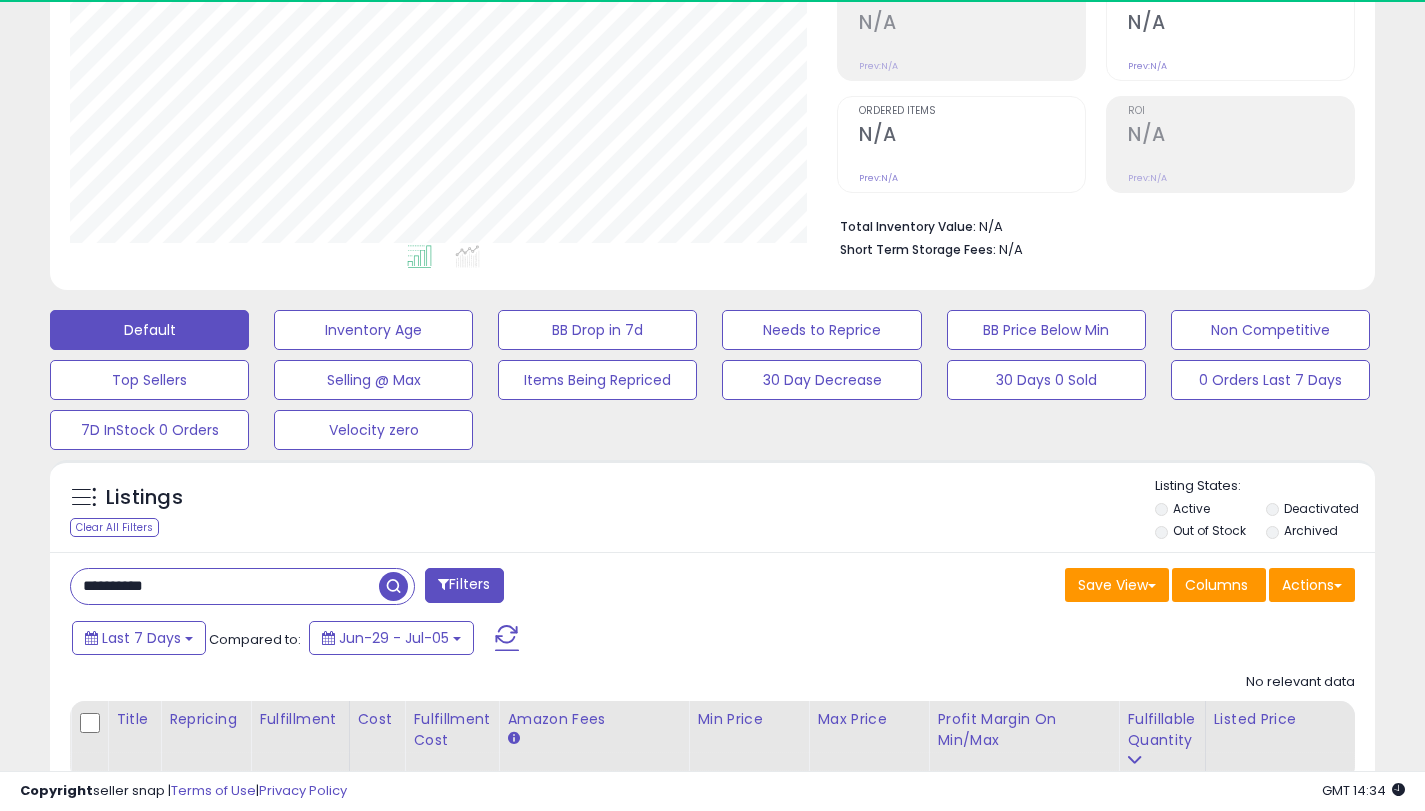 scroll, scrollTop: 999590, scrollLeft: 999233, axis: both 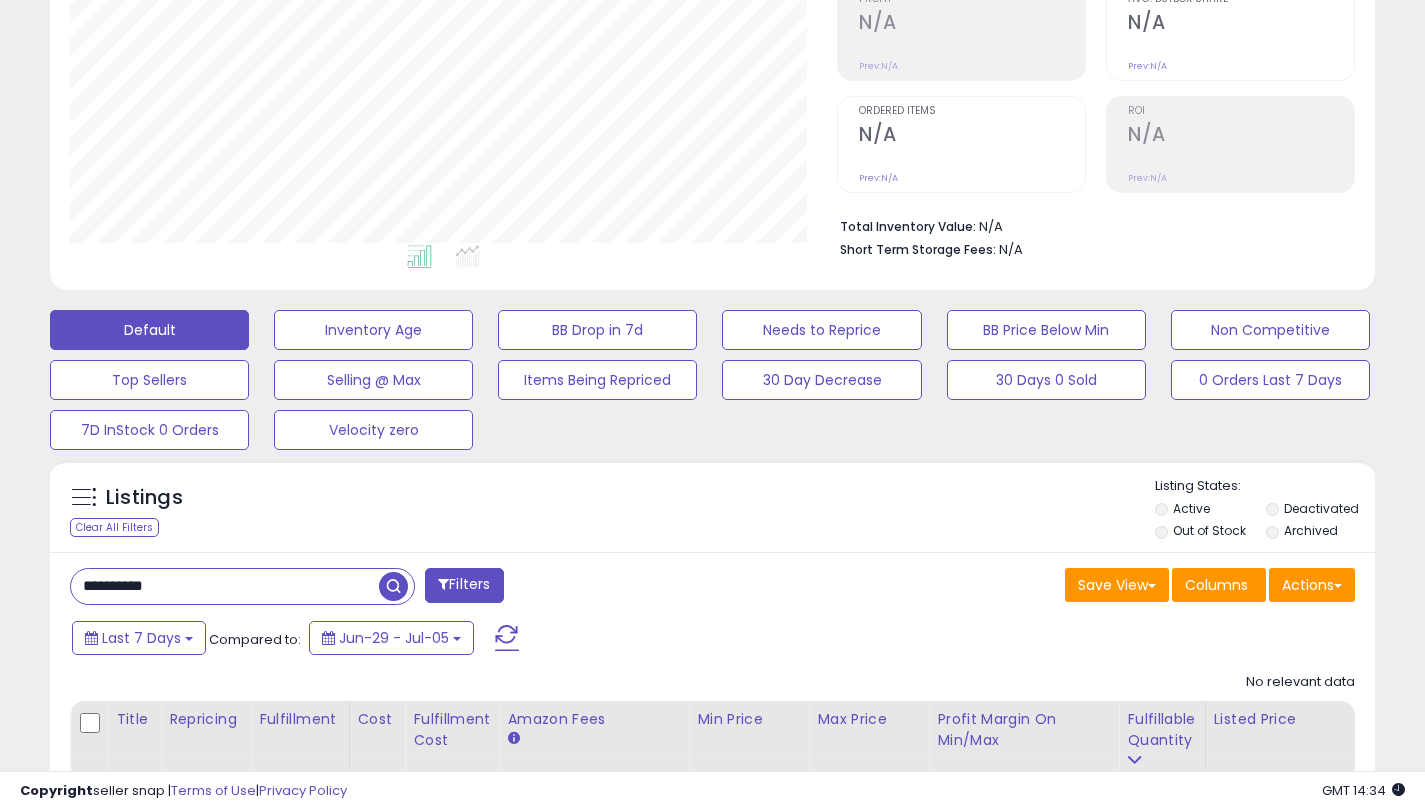 click on "**********" at bounding box center [225, 586] 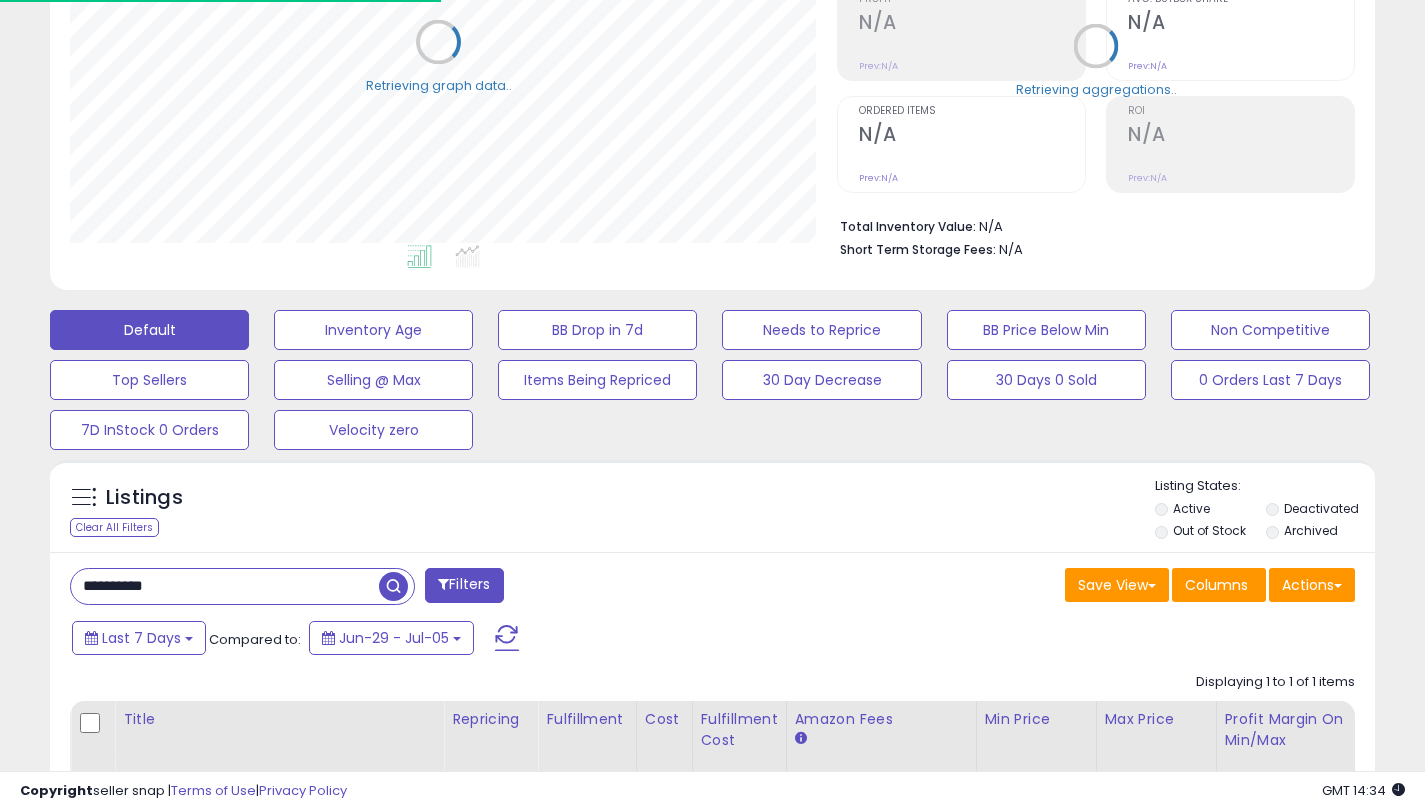 scroll, scrollTop: 531, scrollLeft: 0, axis: vertical 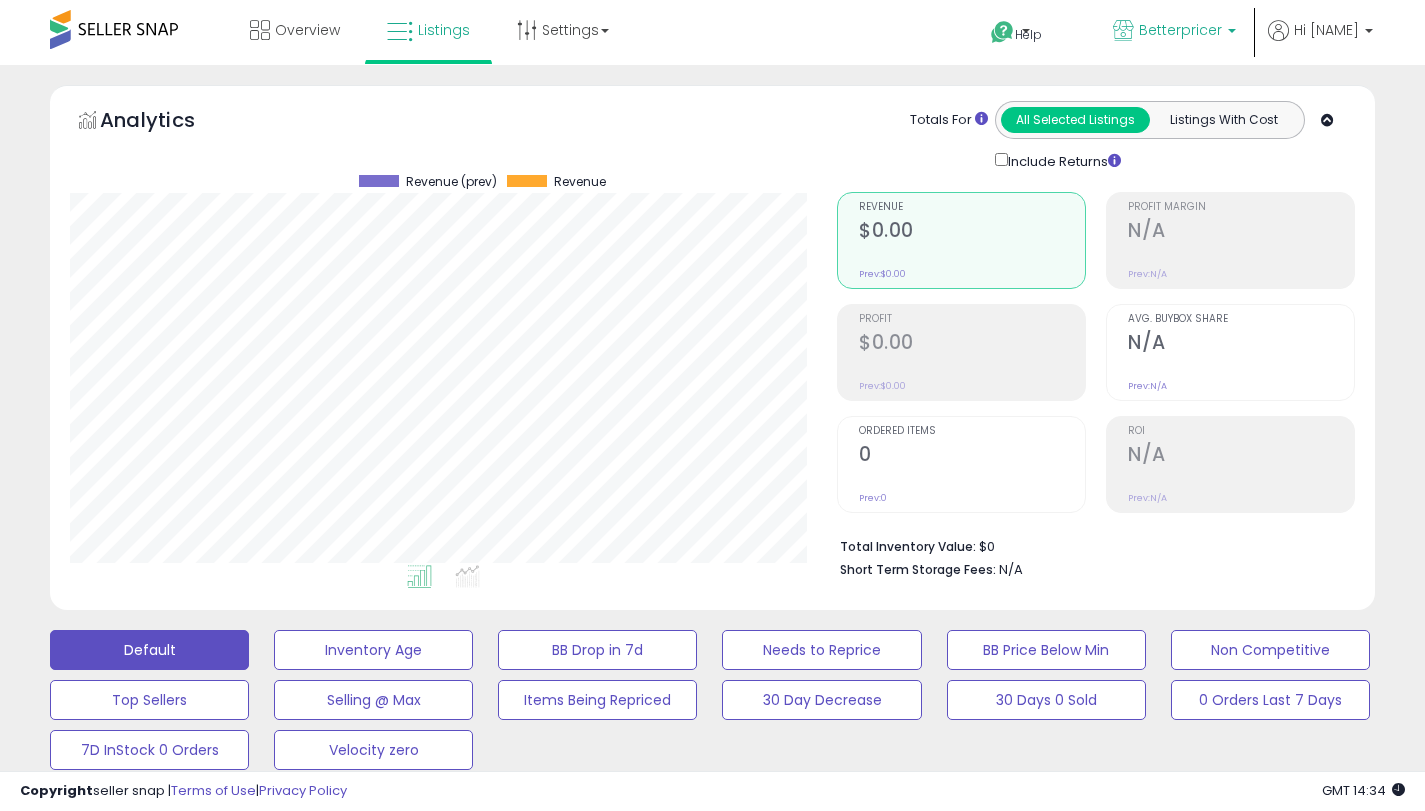 click on "Betterpricer" at bounding box center [1180, 30] 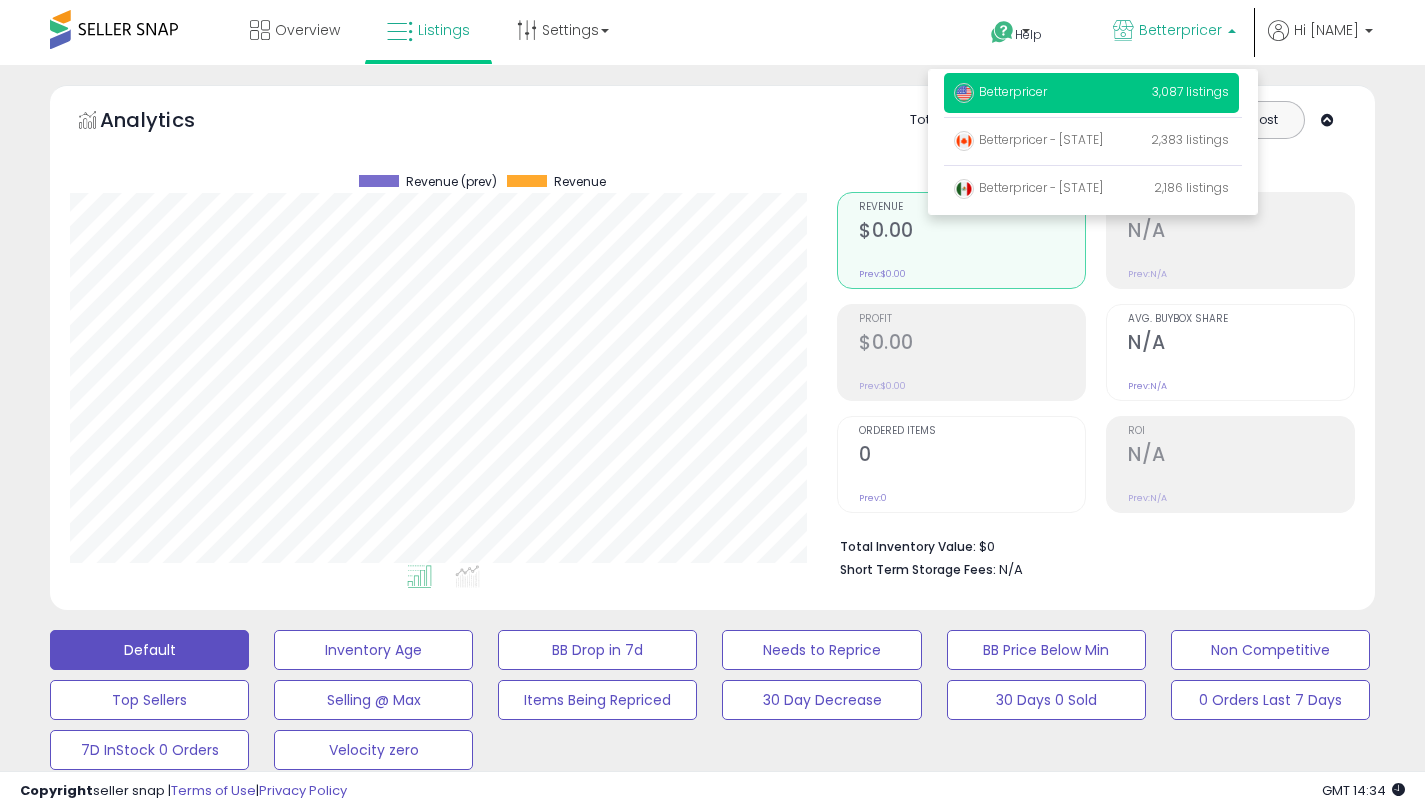 click on "Betterpricer
3,087
listings" at bounding box center [1091, 93] 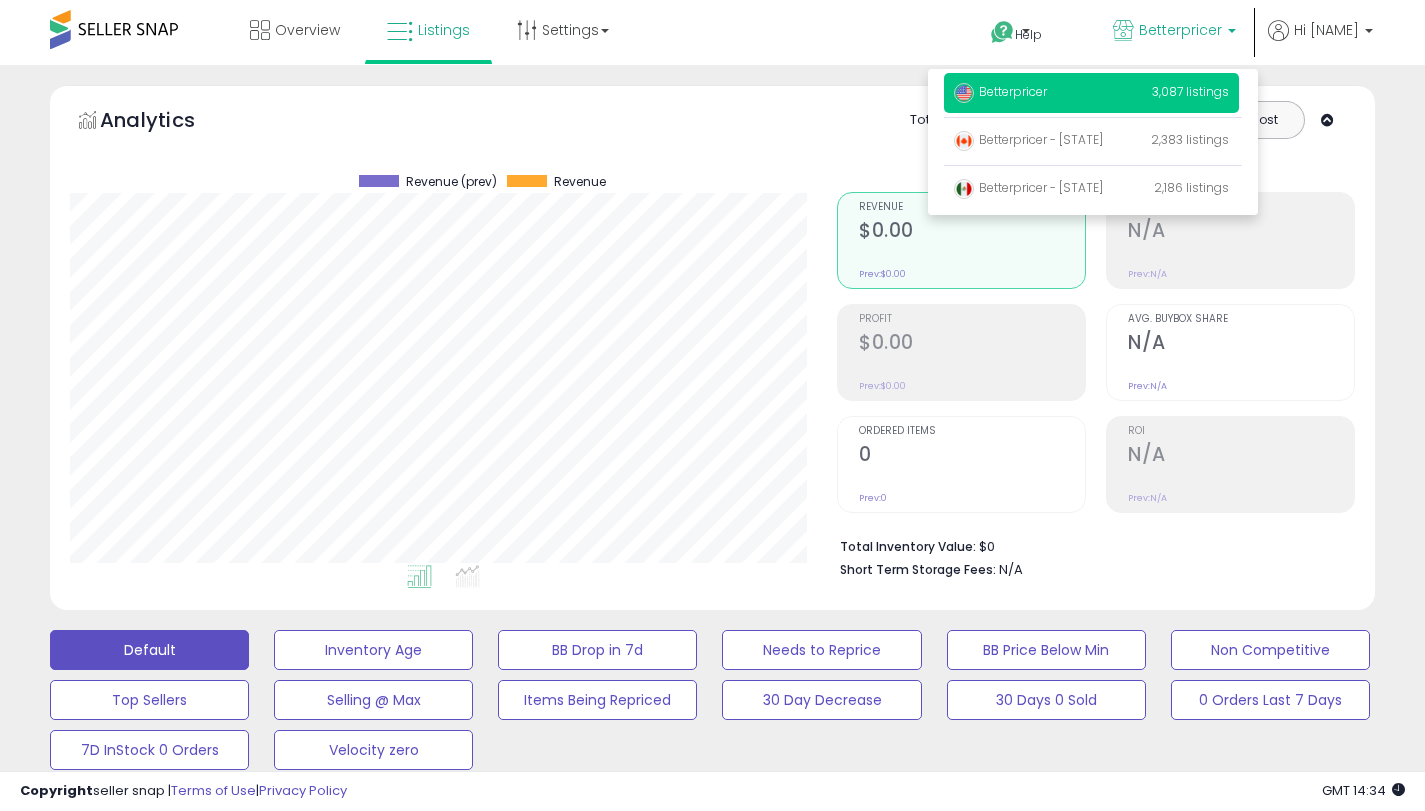 click on "Betterpricer" at bounding box center [1000, 91] 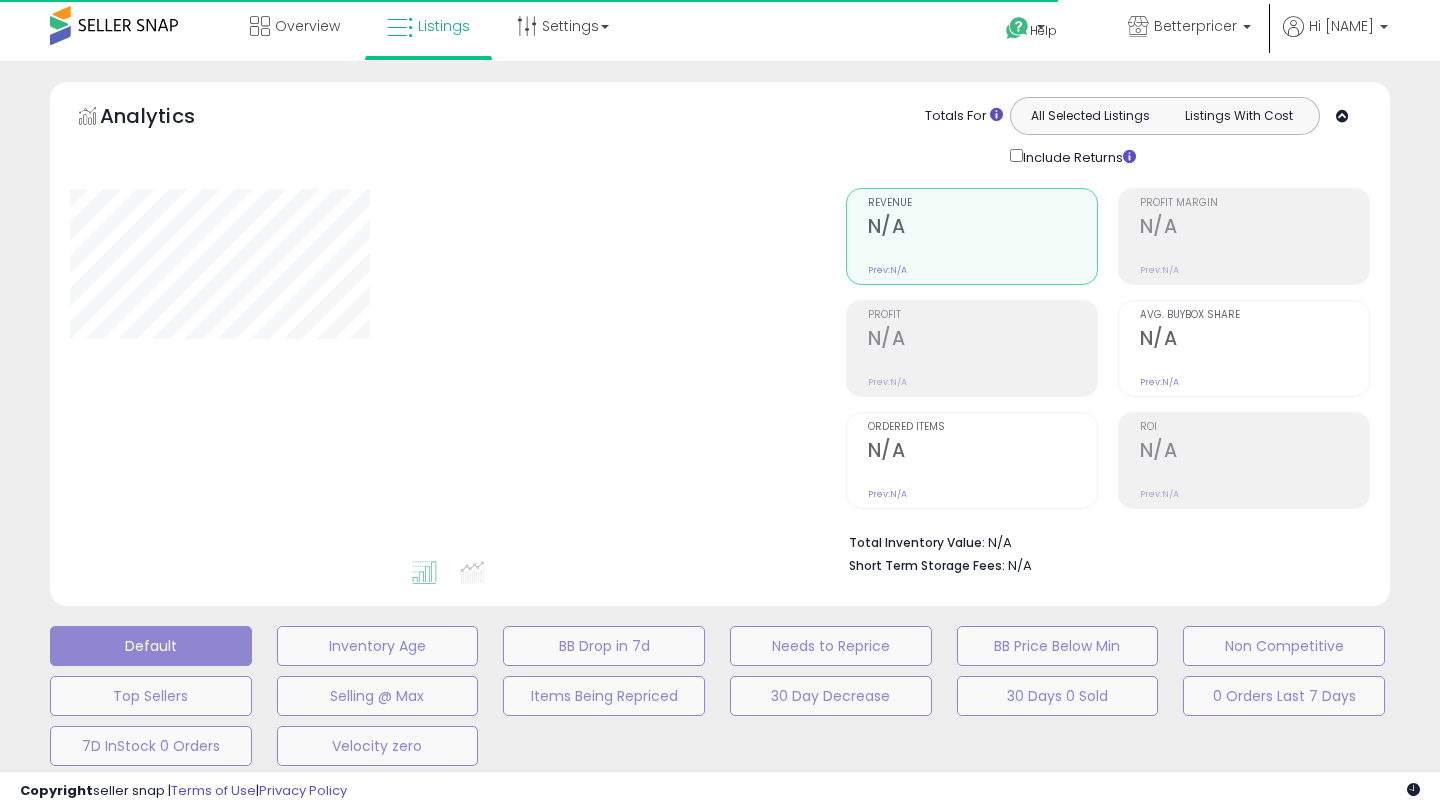 type on "**********" 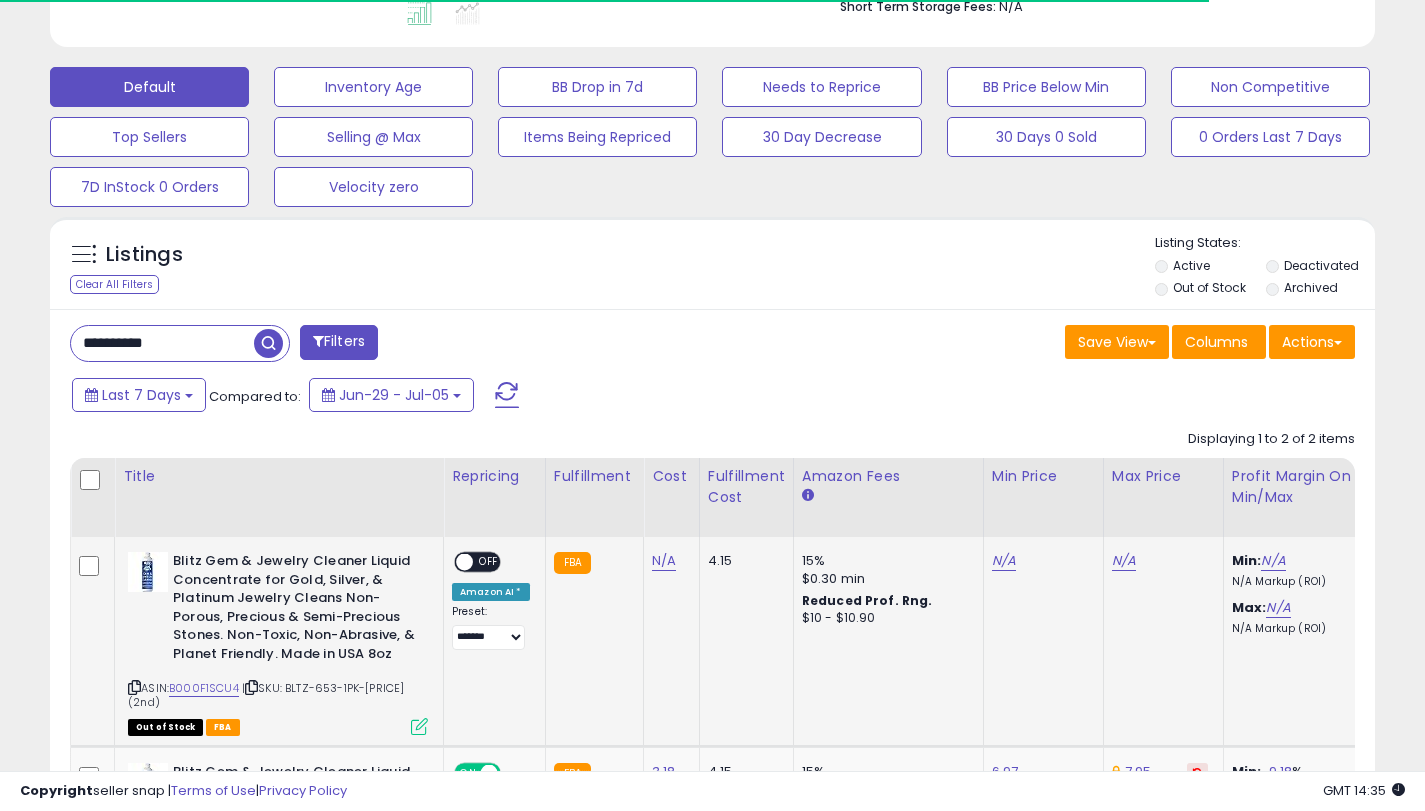 scroll, scrollTop: 689, scrollLeft: 0, axis: vertical 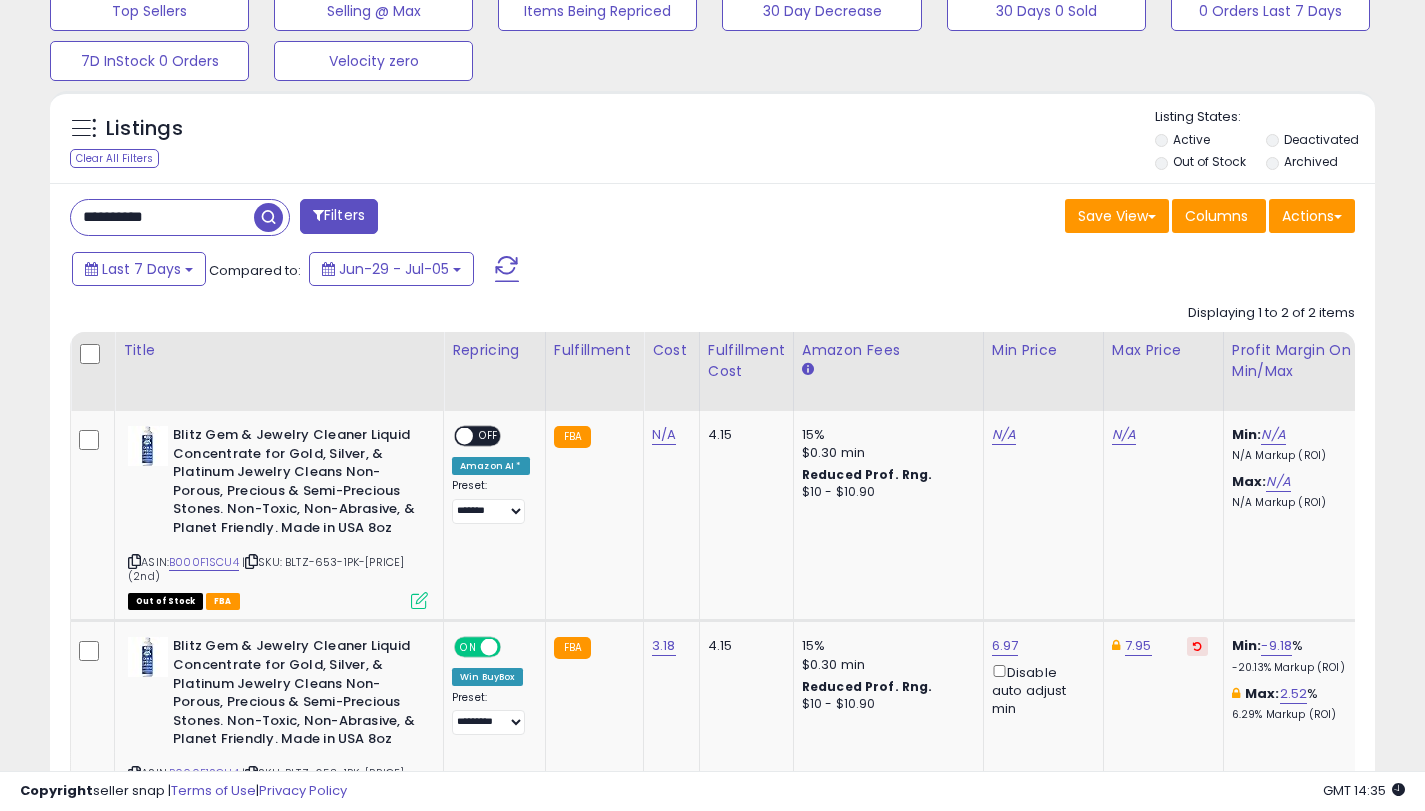 click at bounding box center [268, 217] 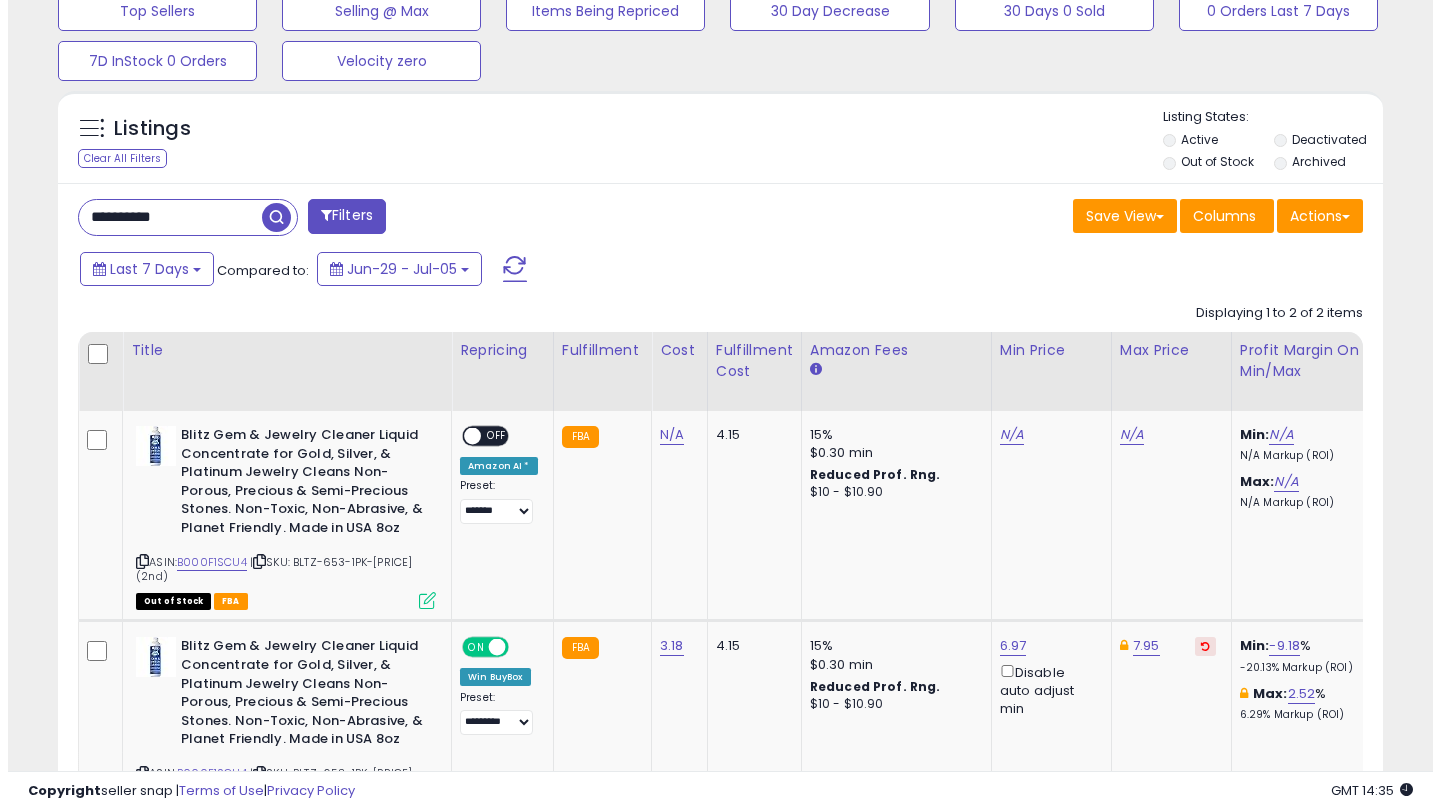 scroll, scrollTop: 459, scrollLeft: 0, axis: vertical 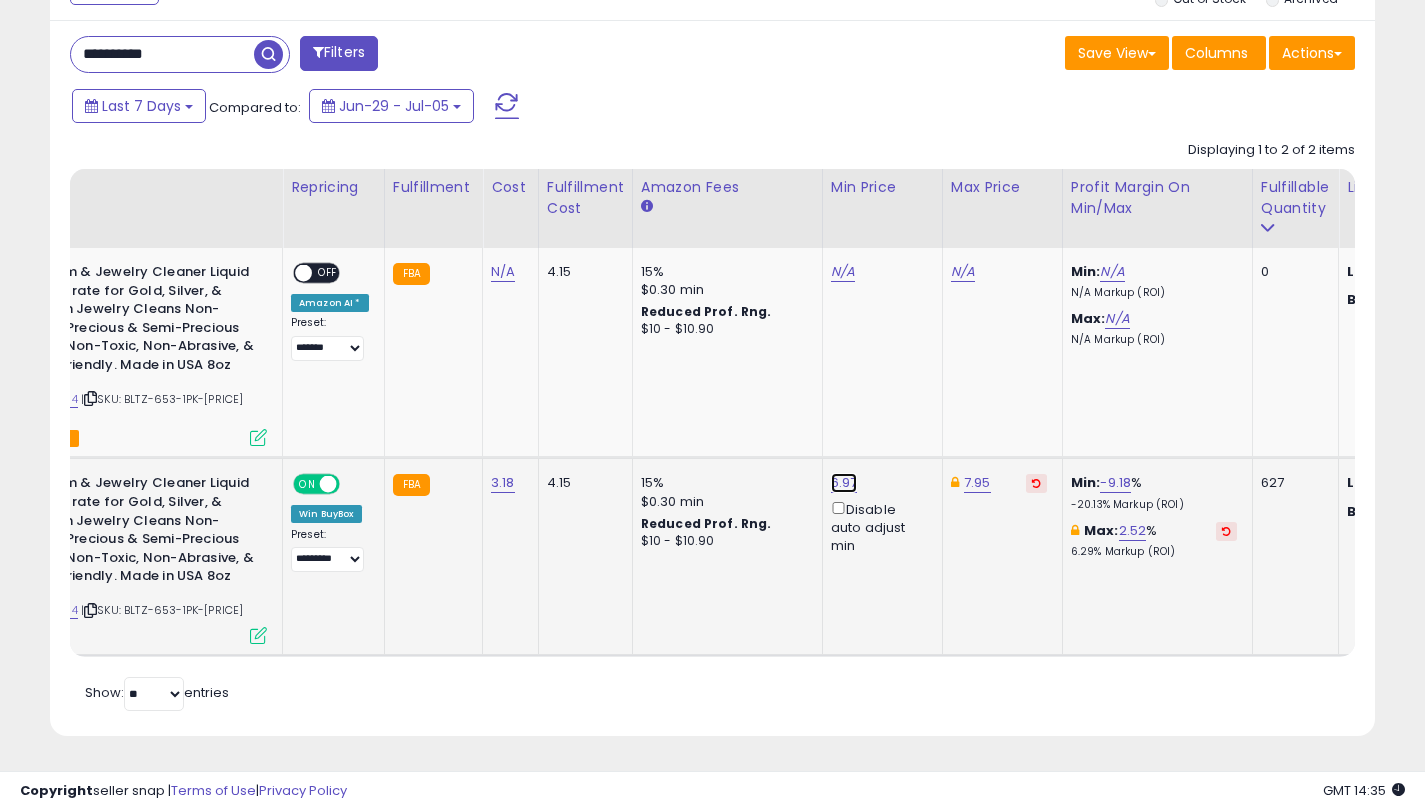 click on "6.97" at bounding box center [843, 272] 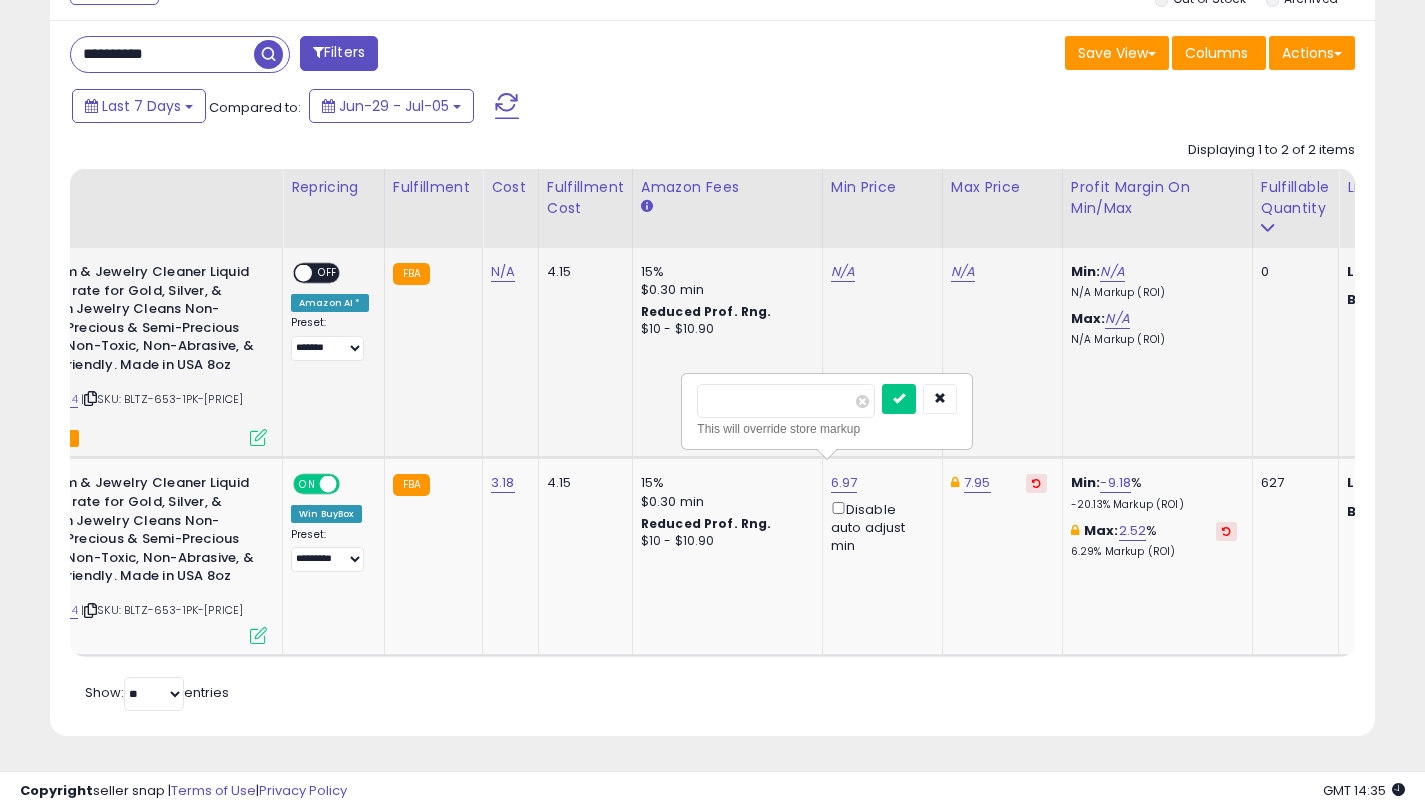 drag, startPoint x: 776, startPoint y: 405, endPoint x: 649, endPoint y: 411, distance: 127.141655 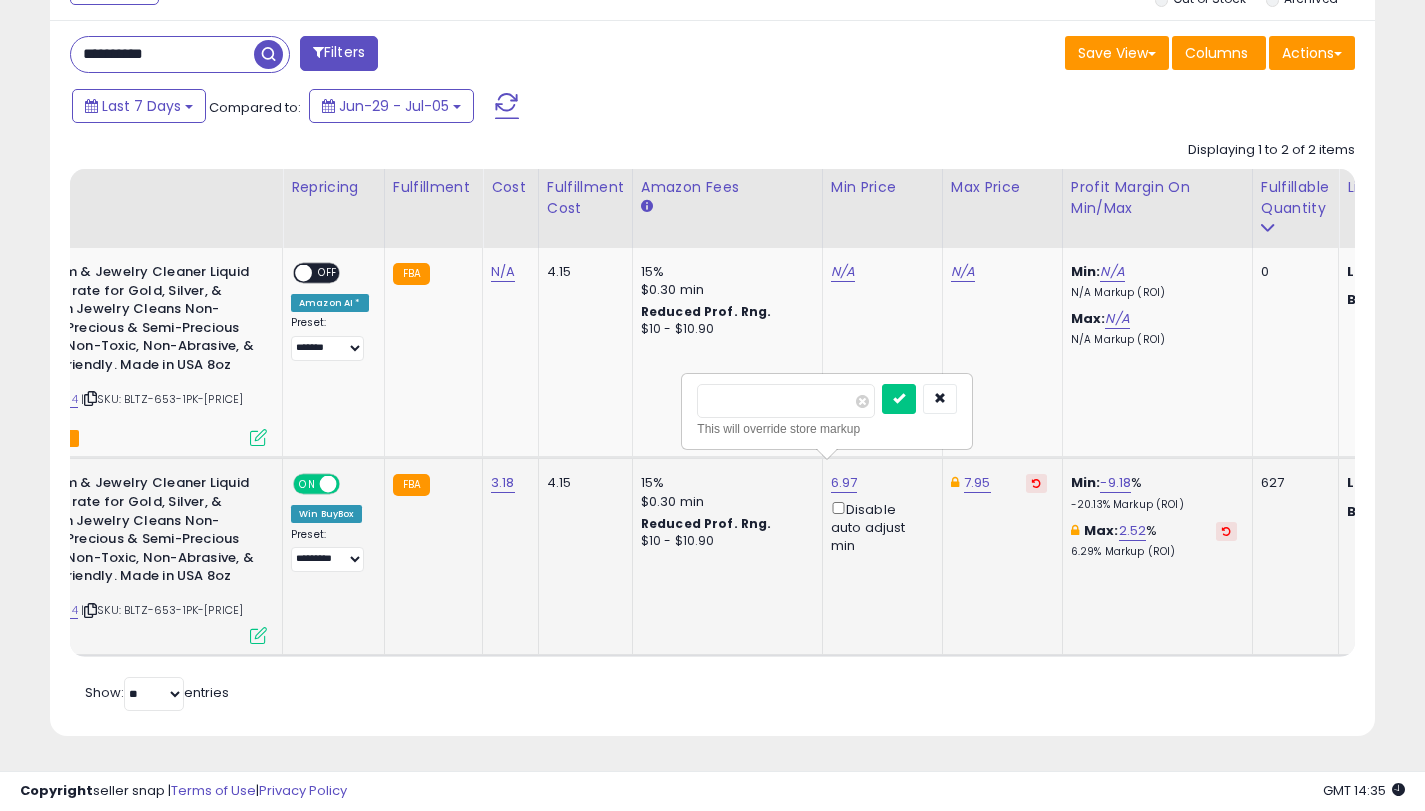 click on "****" at bounding box center [786, 401] 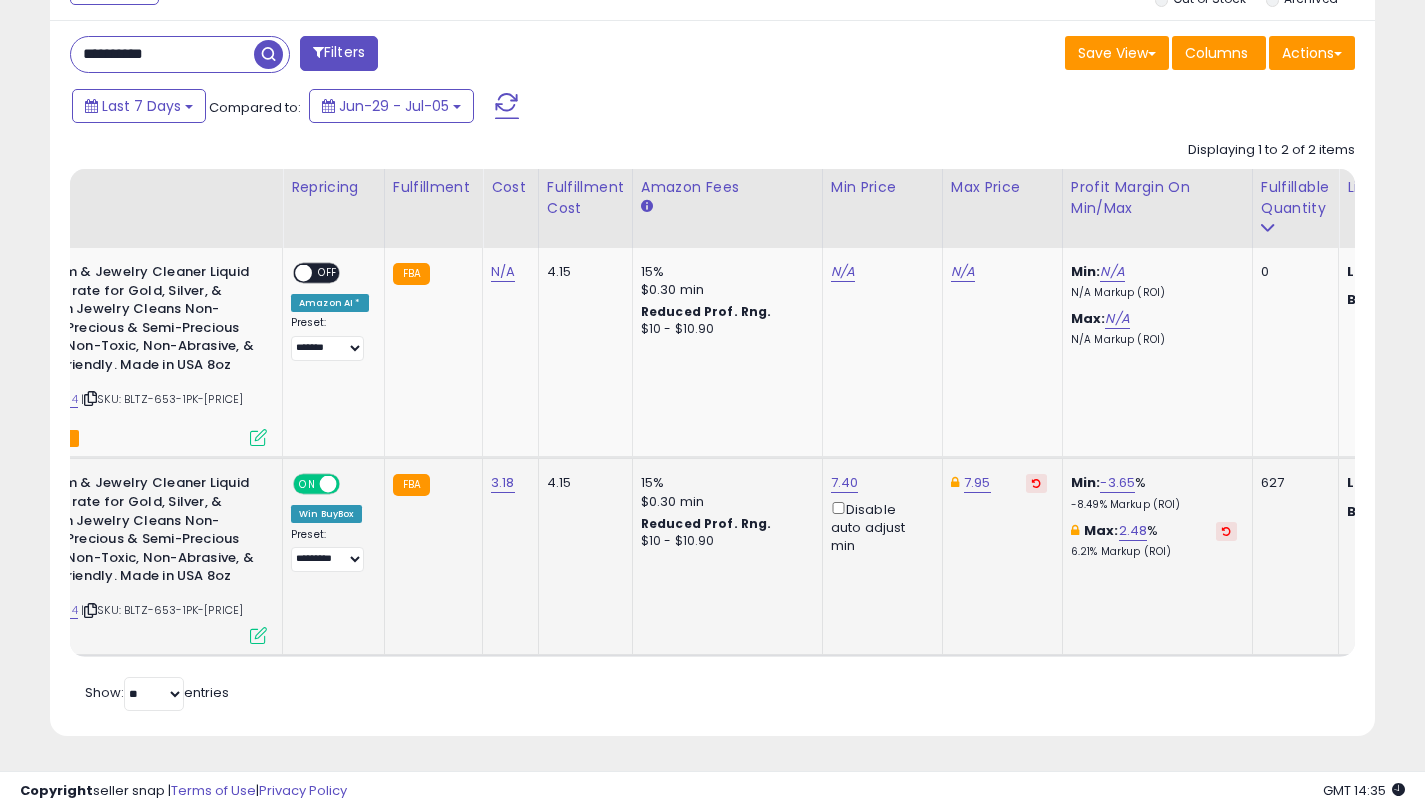 click on "**********" at bounding box center [162, 54] 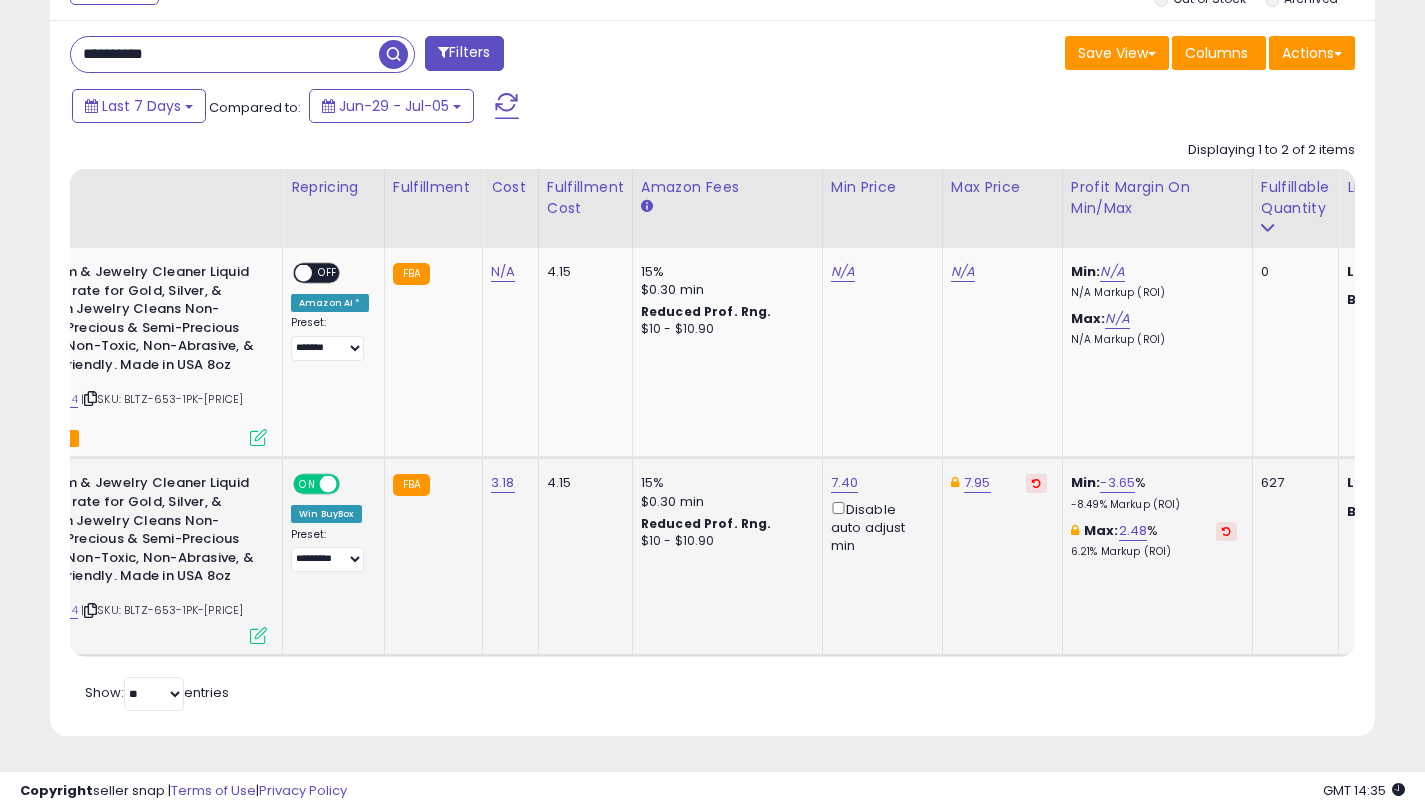 click on "**********" at bounding box center (225, 54) 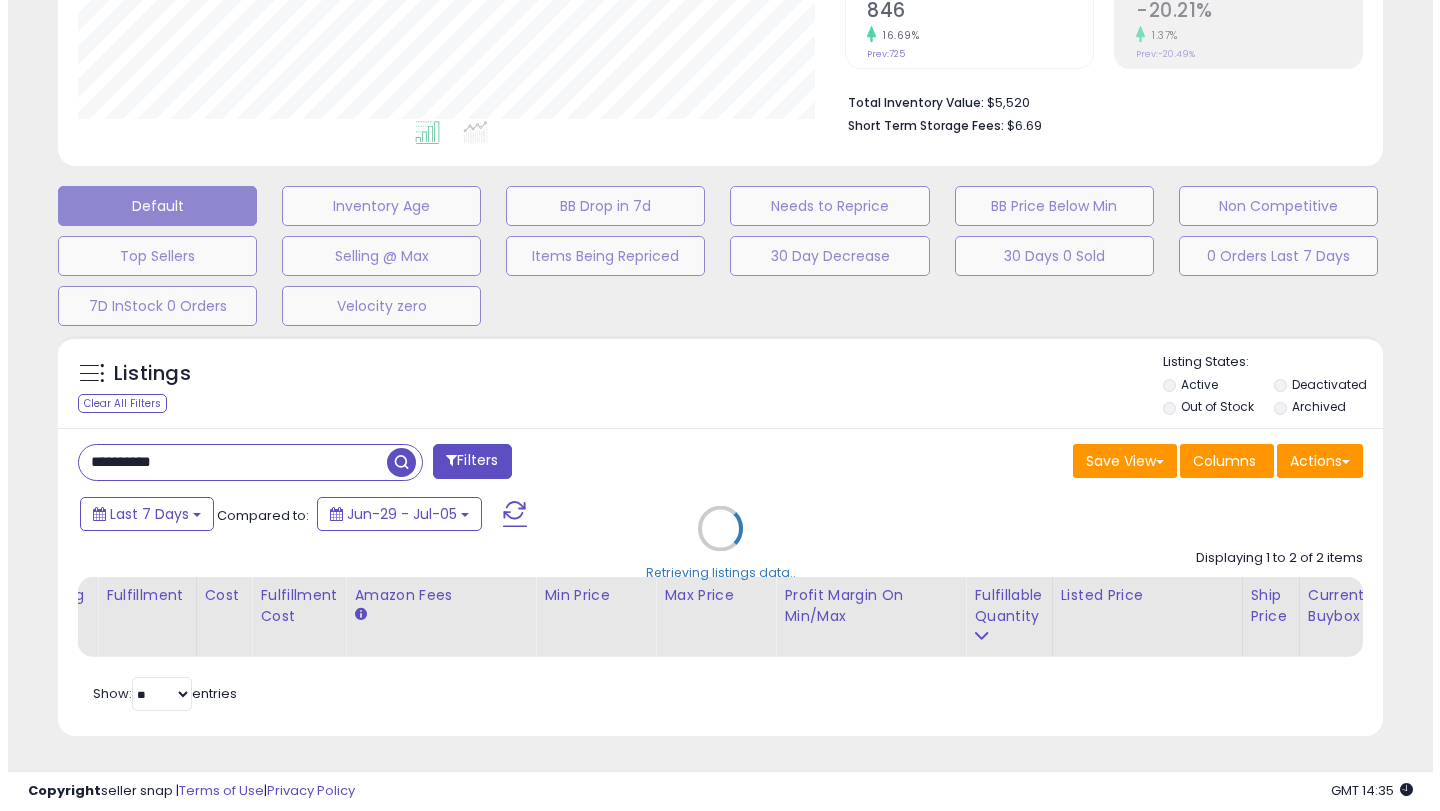 scroll, scrollTop: 459, scrollLeft: 0, axis: vertical 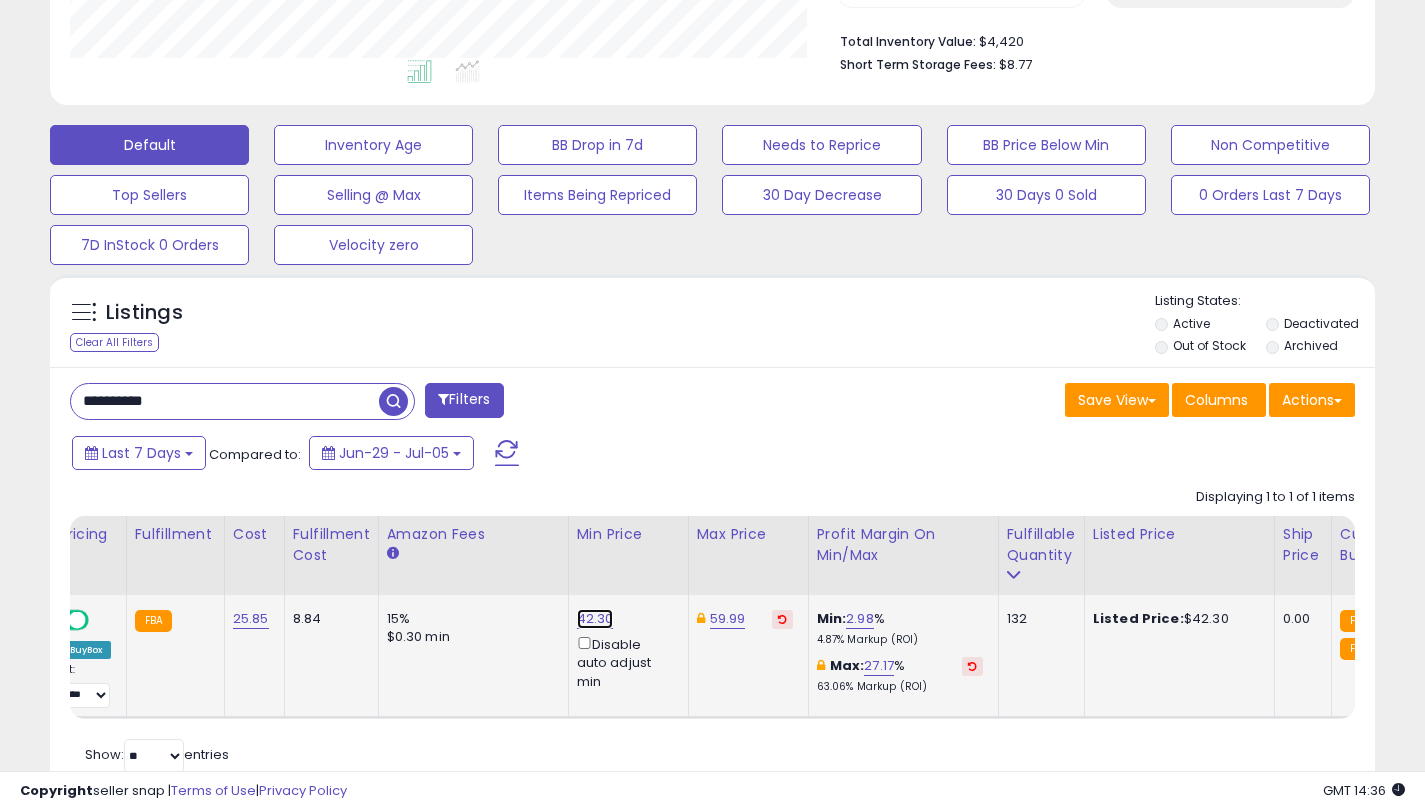 click on "42.30" at bounding box center (595, 619) 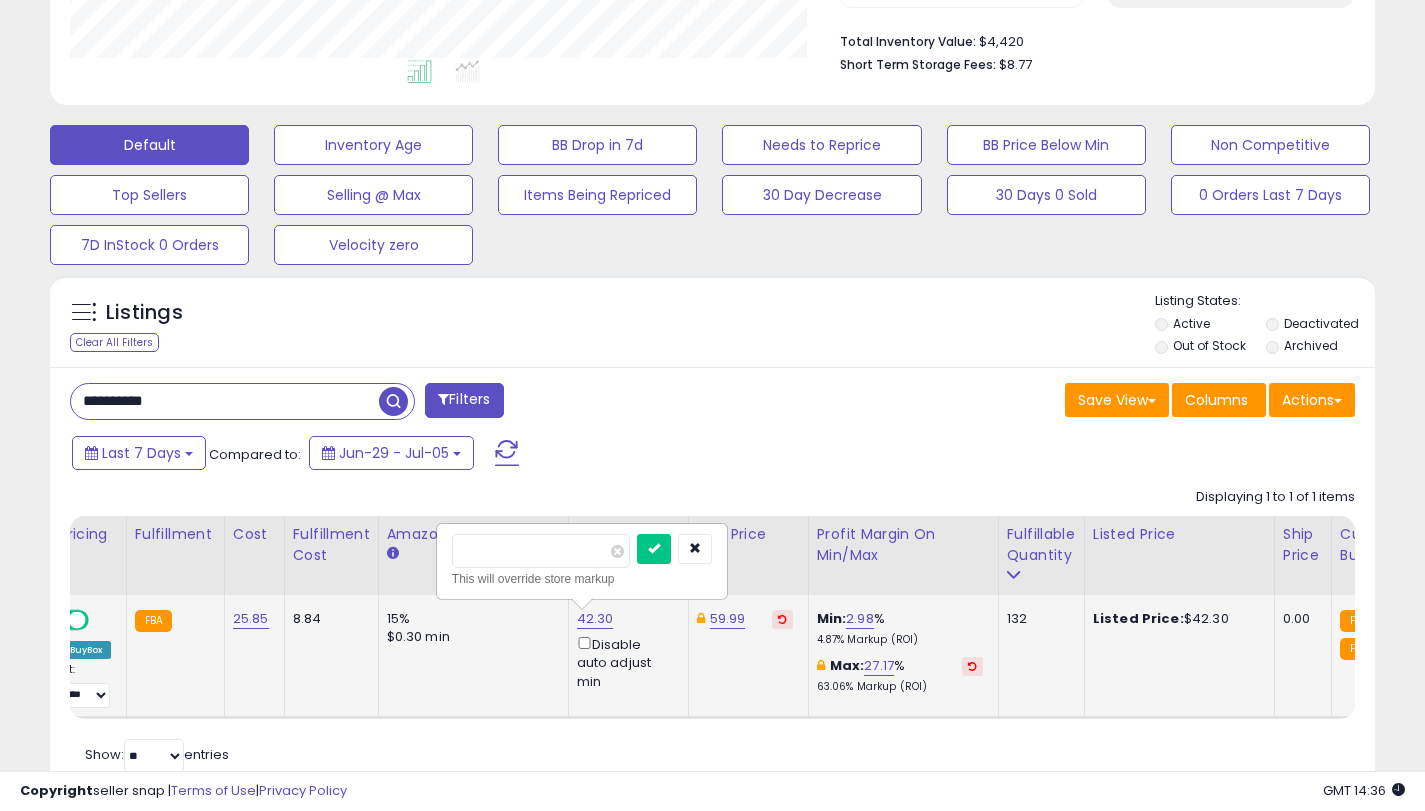 scroll, scrollTop: 0, scrollLeft: 416, axis: horizontal 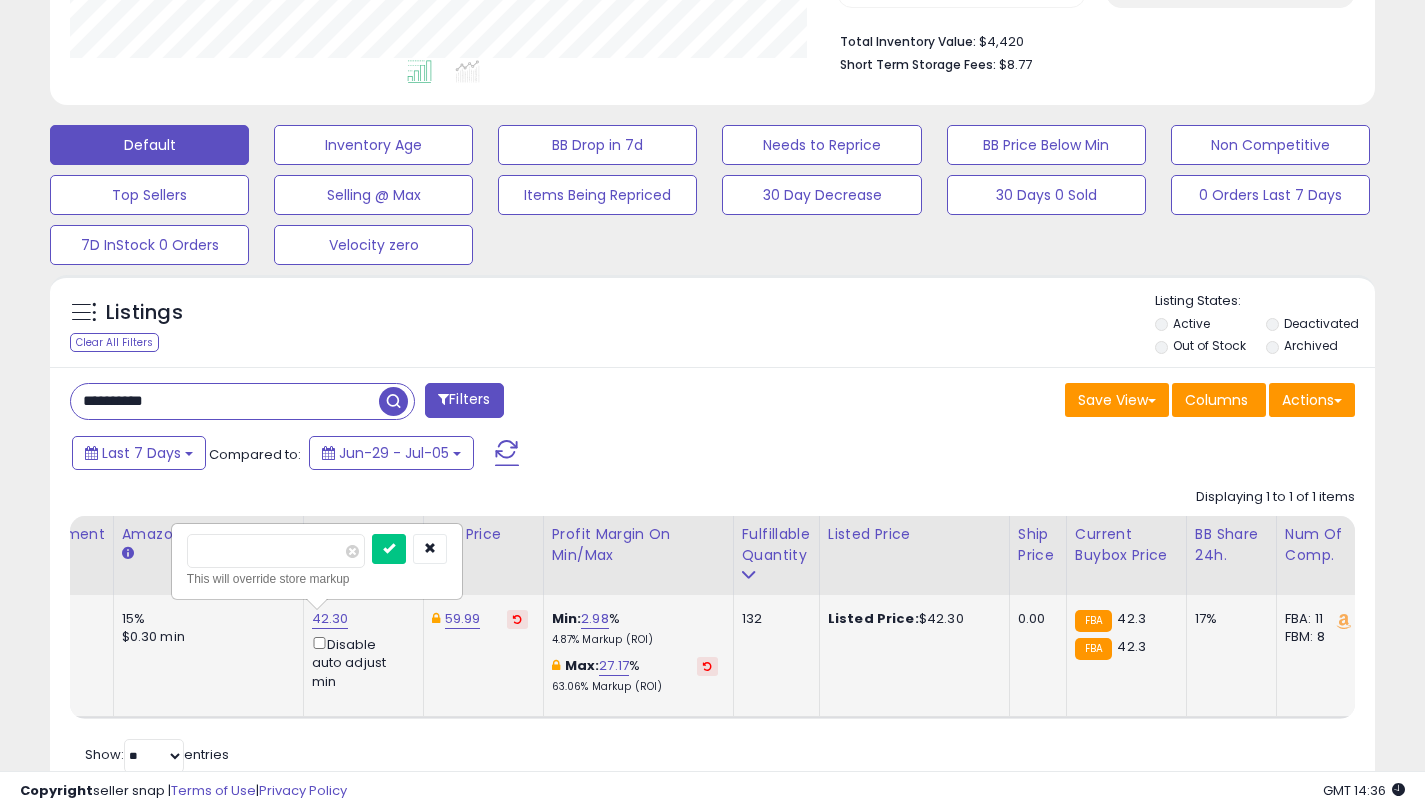 type on "****" 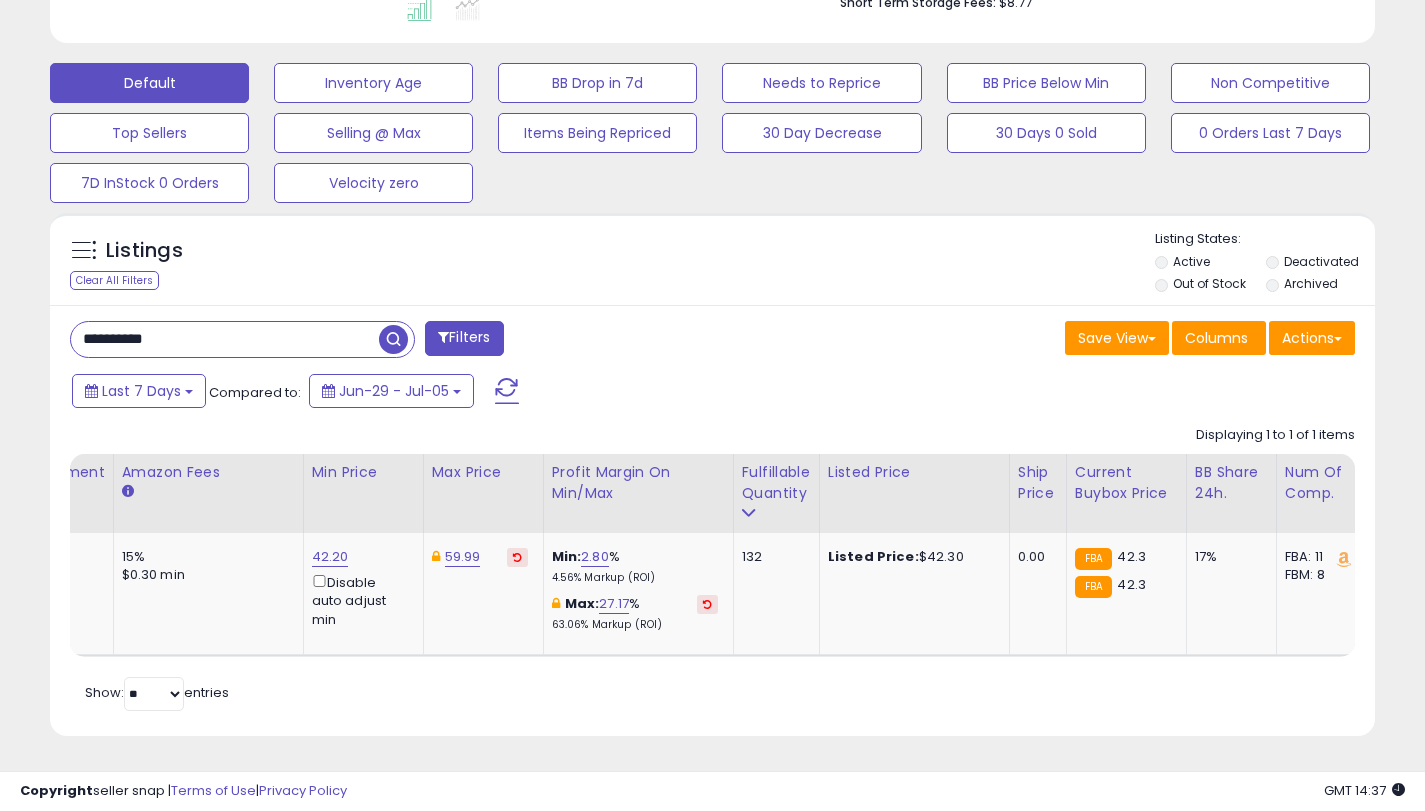 click on "**********" at bounding box center [225, 339] 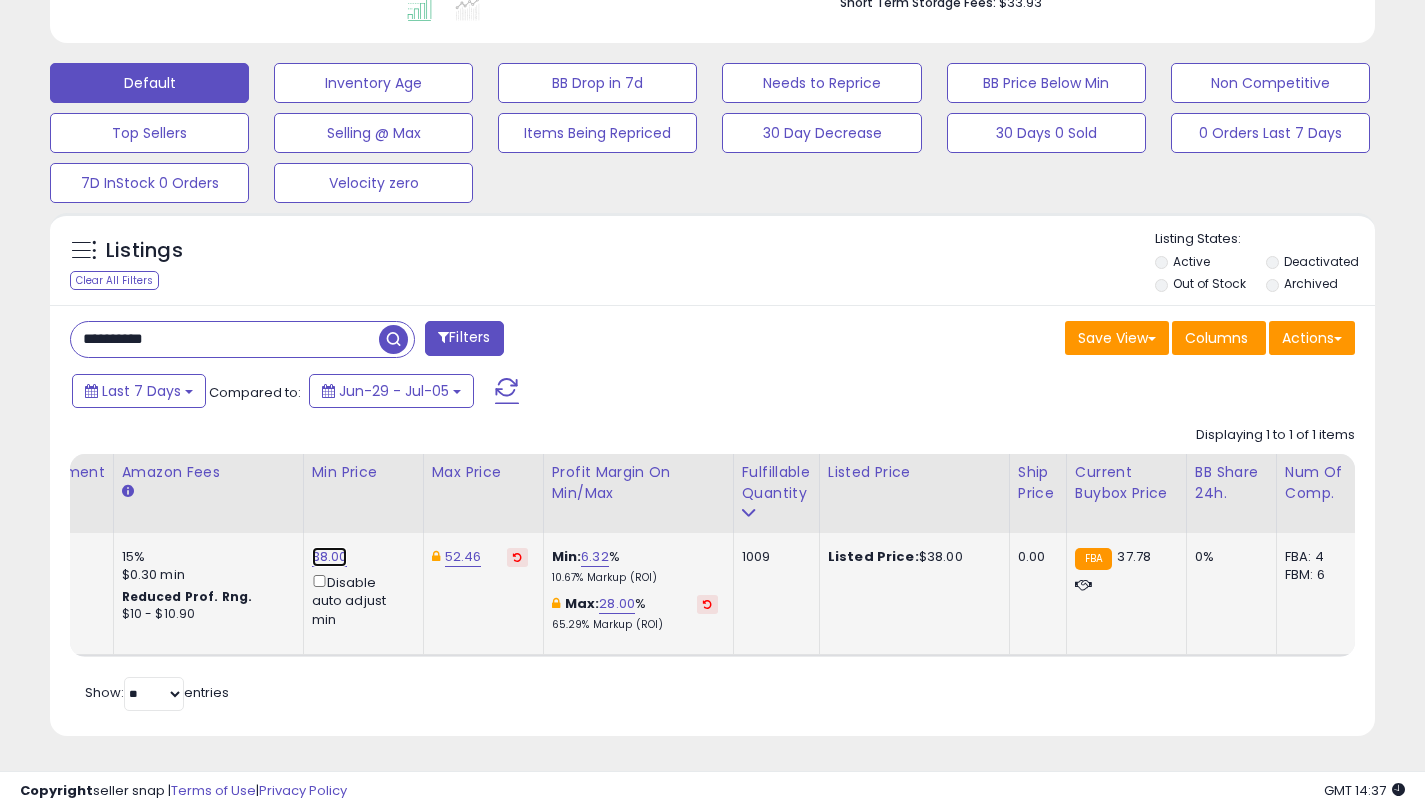 click on "38.00" at bounding box center (330, 557) 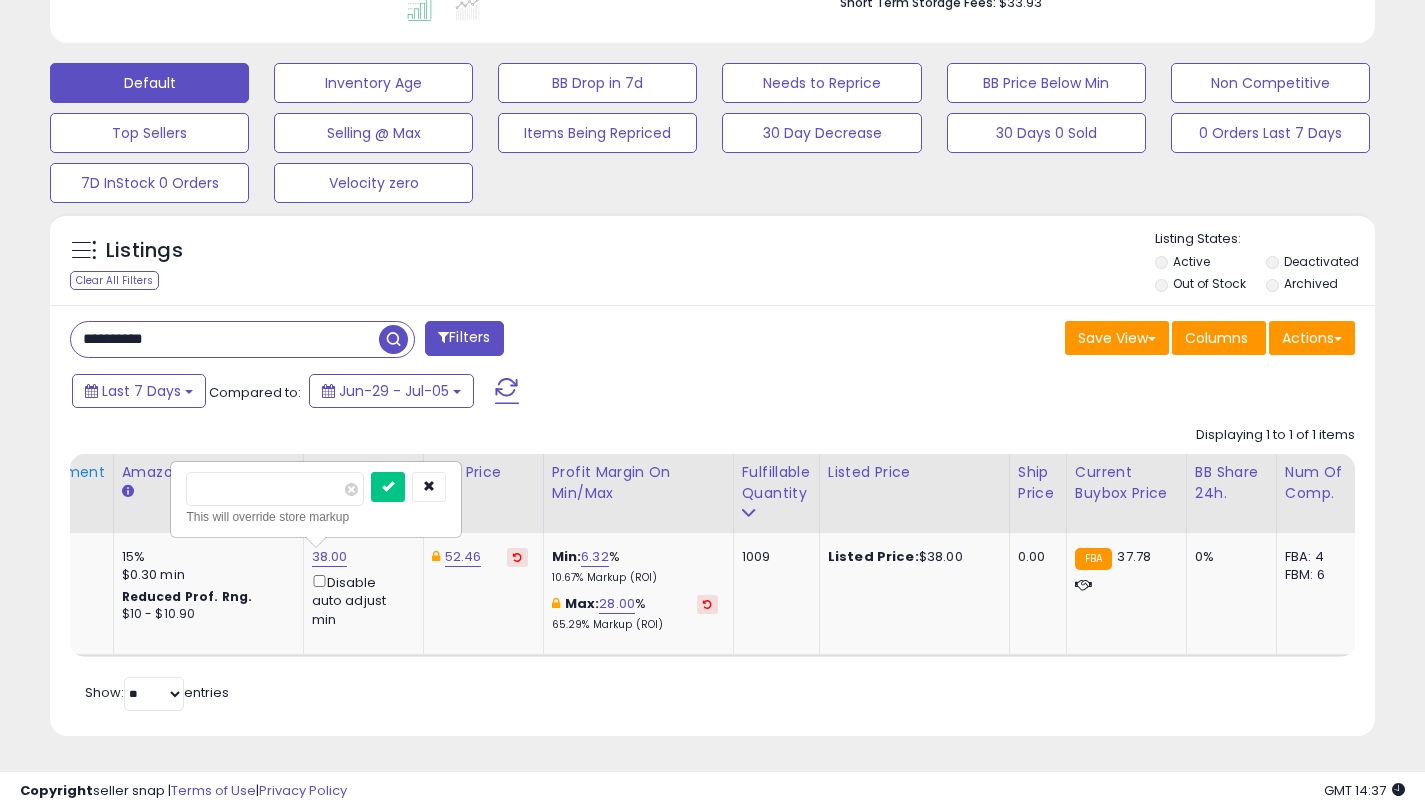 drag, startPoint x: 295, startPoint y: 469, endPoint x: 94, endPoint y: 472, distance: 201.02238 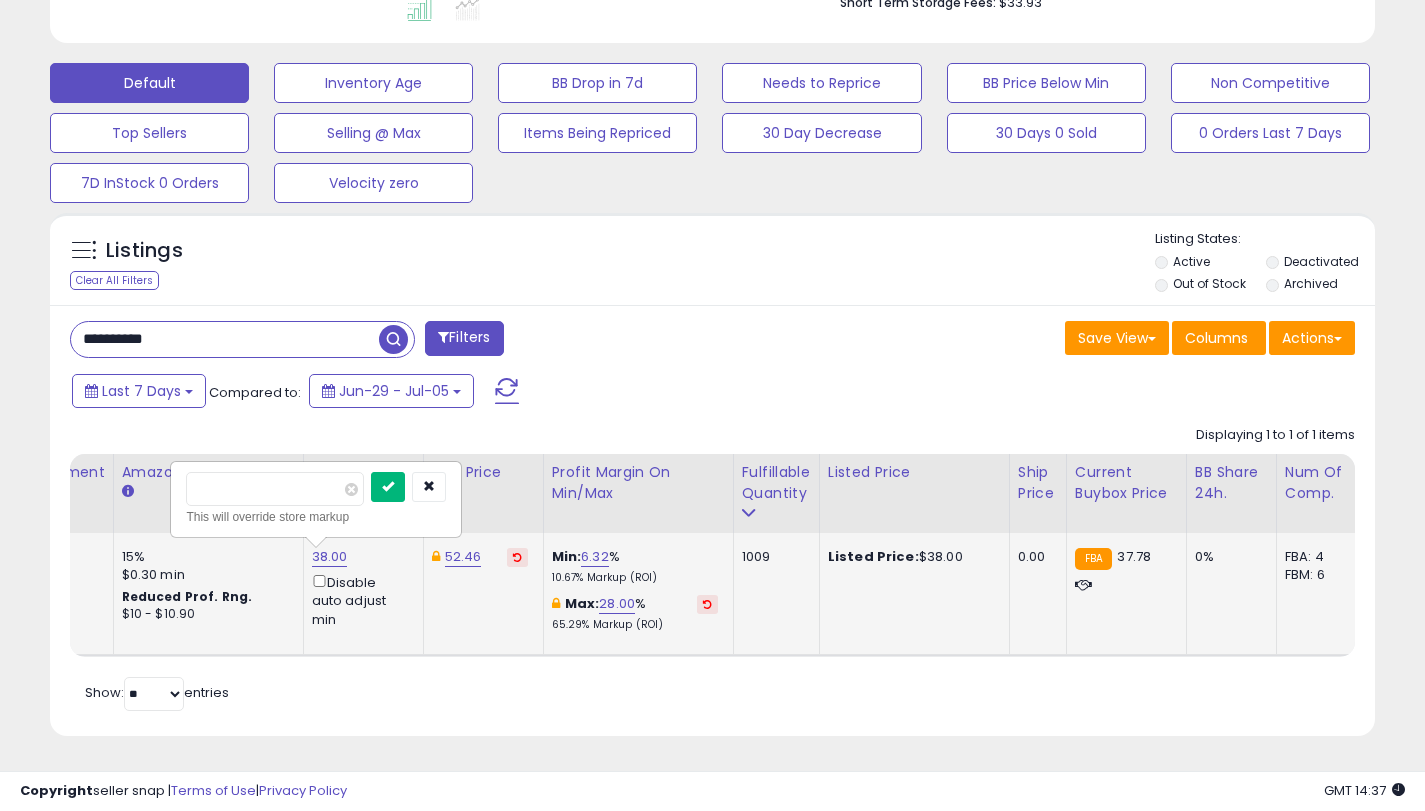 type on "**" 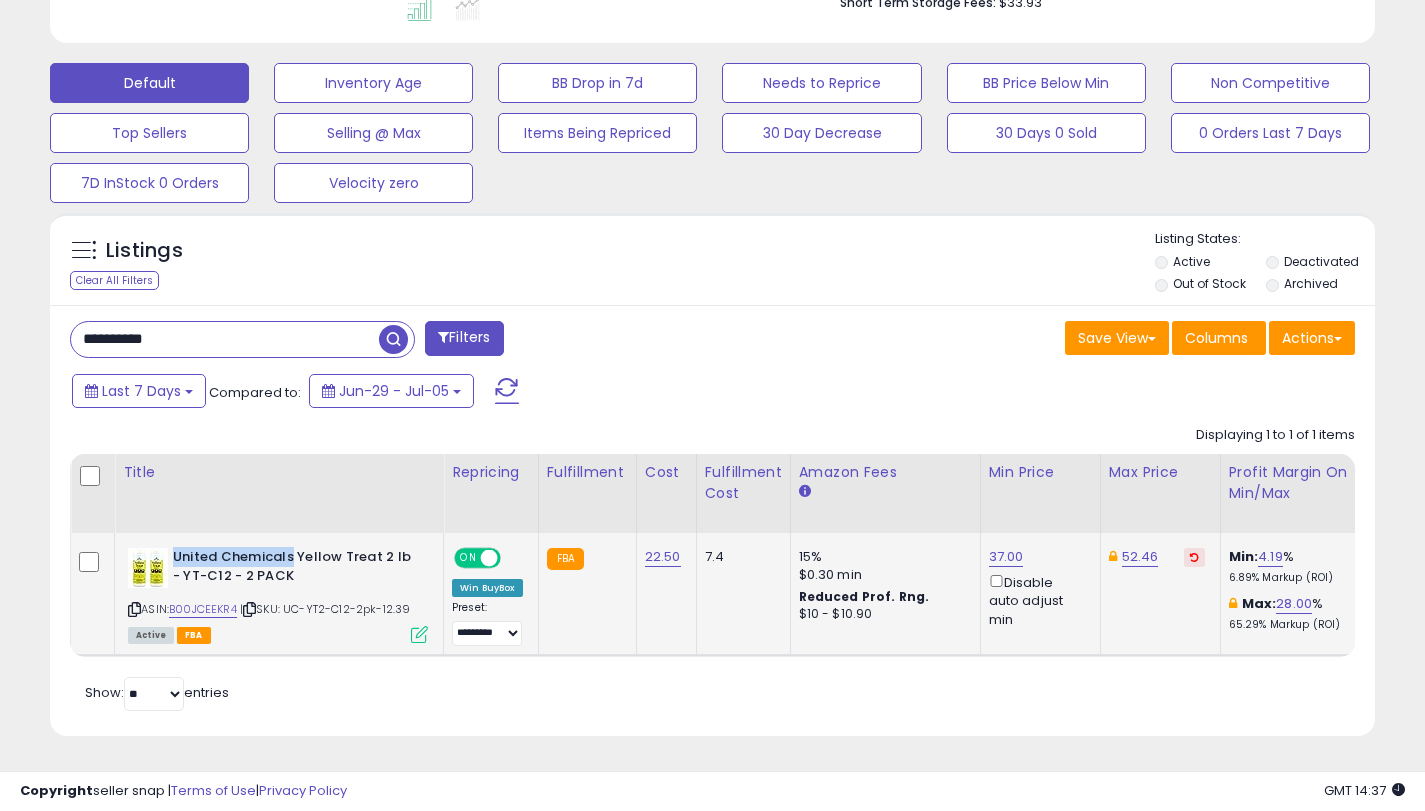 drag, startPoint x: 175, startPoint y: 542, endPoint x: 293, endPoint y: 544, distance: 118.016945 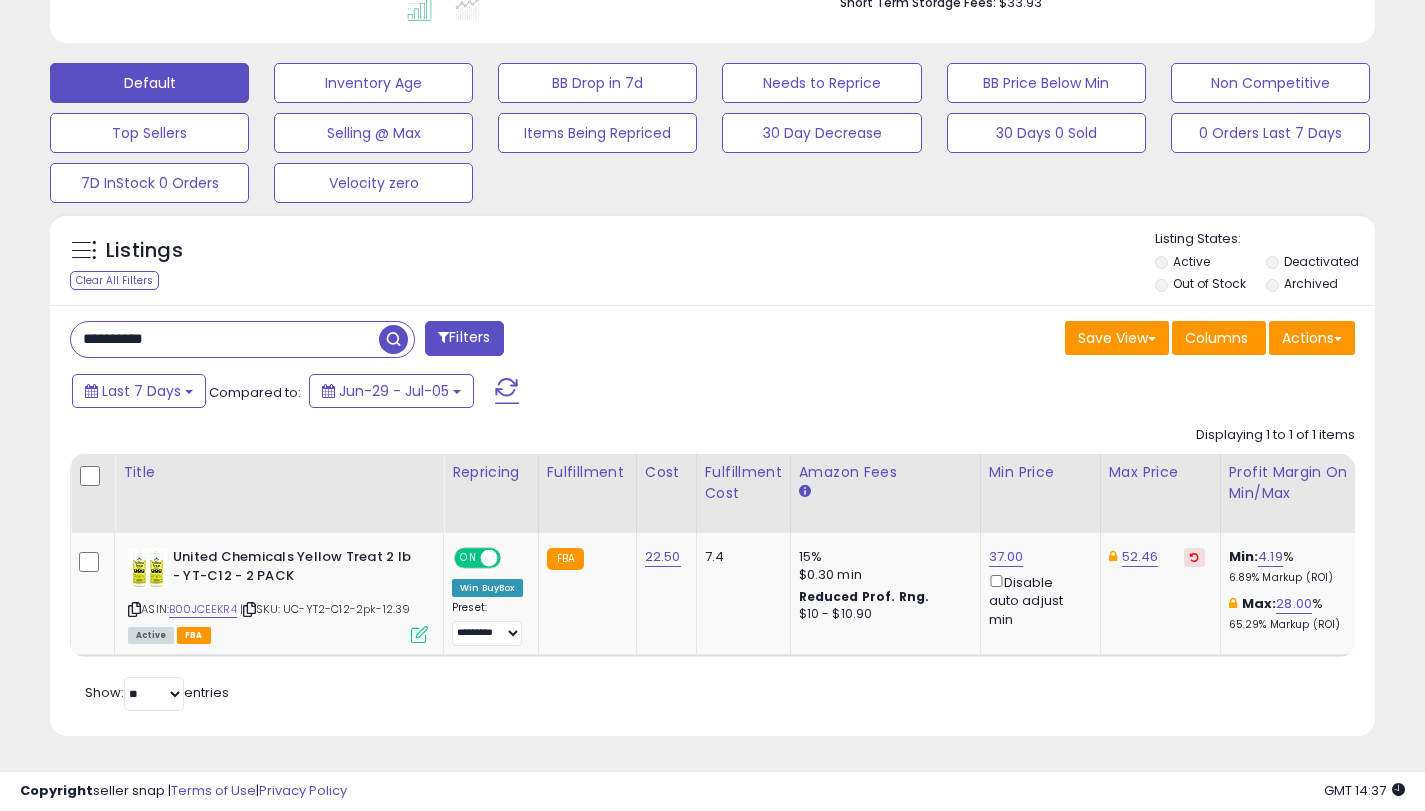 click on "**********" at bounding box center [225, 339] 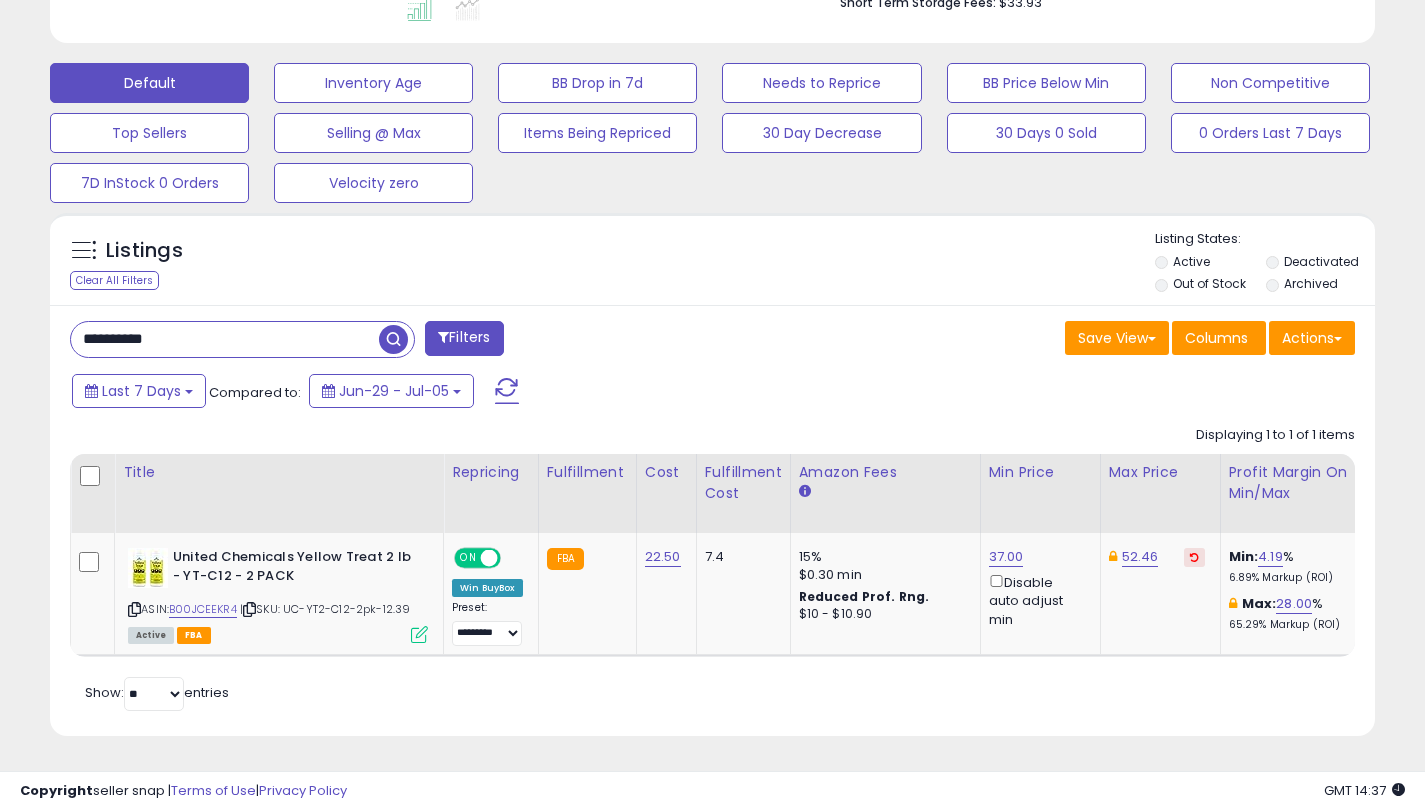 paste on "******" 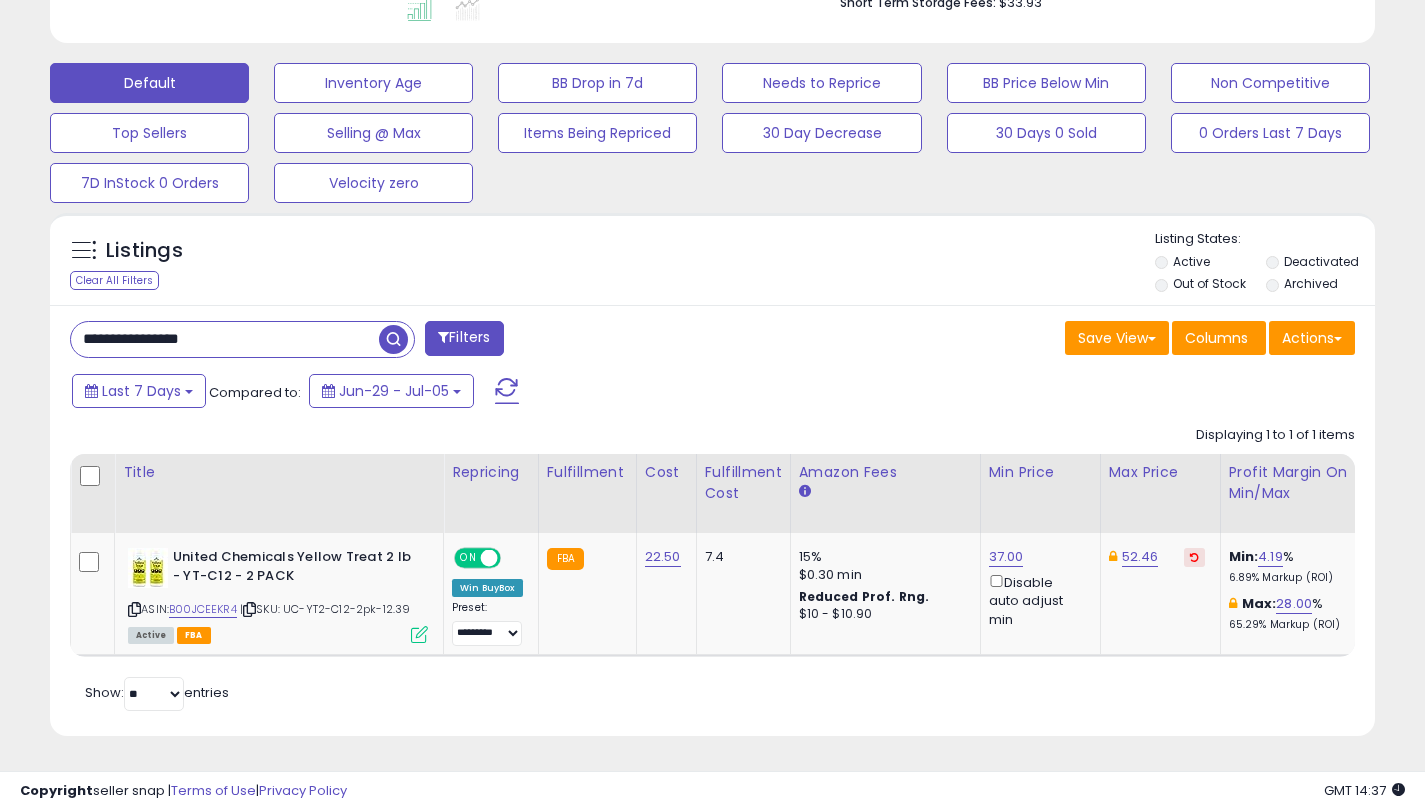 type on "**********" 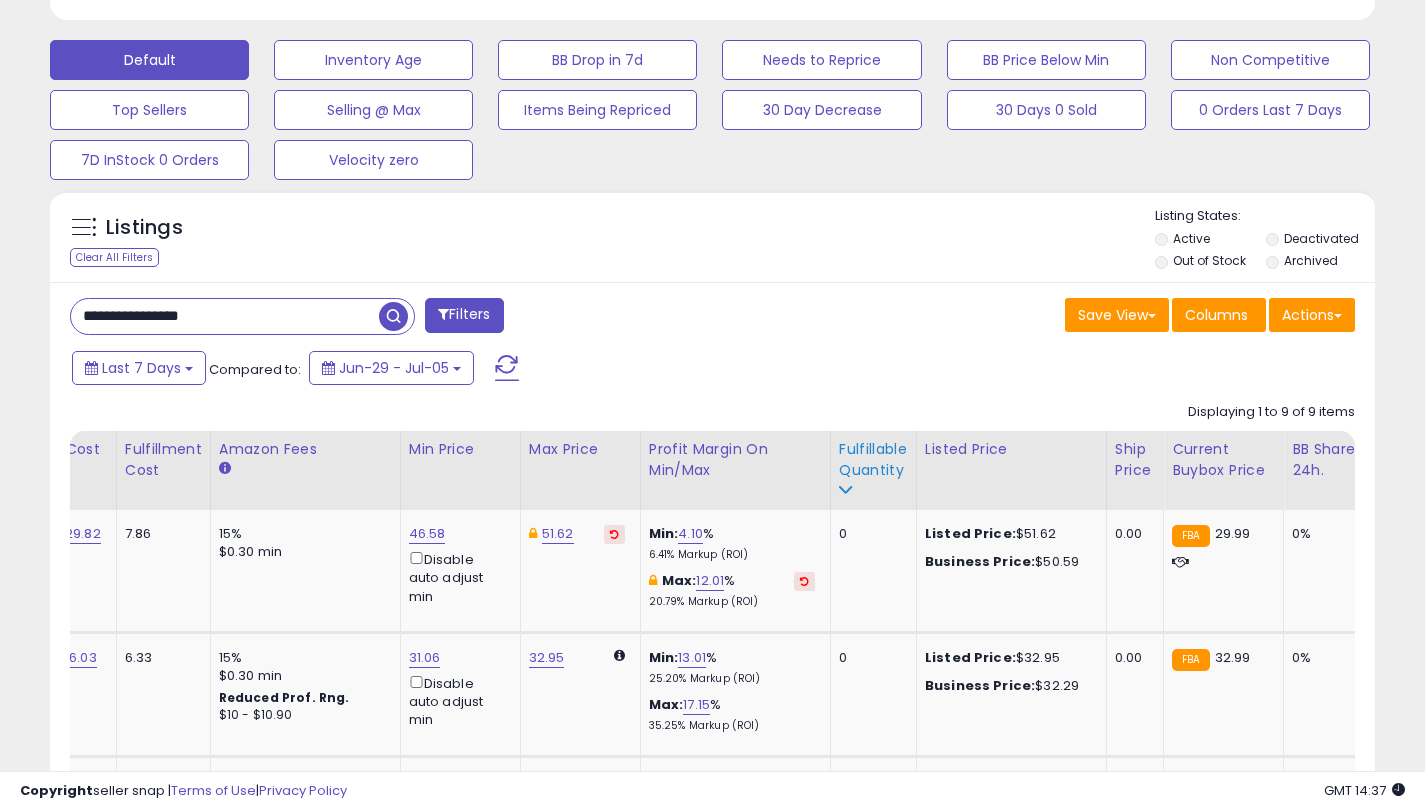 click on "Fulfillable Quantity" at bounding box center [873, 460] 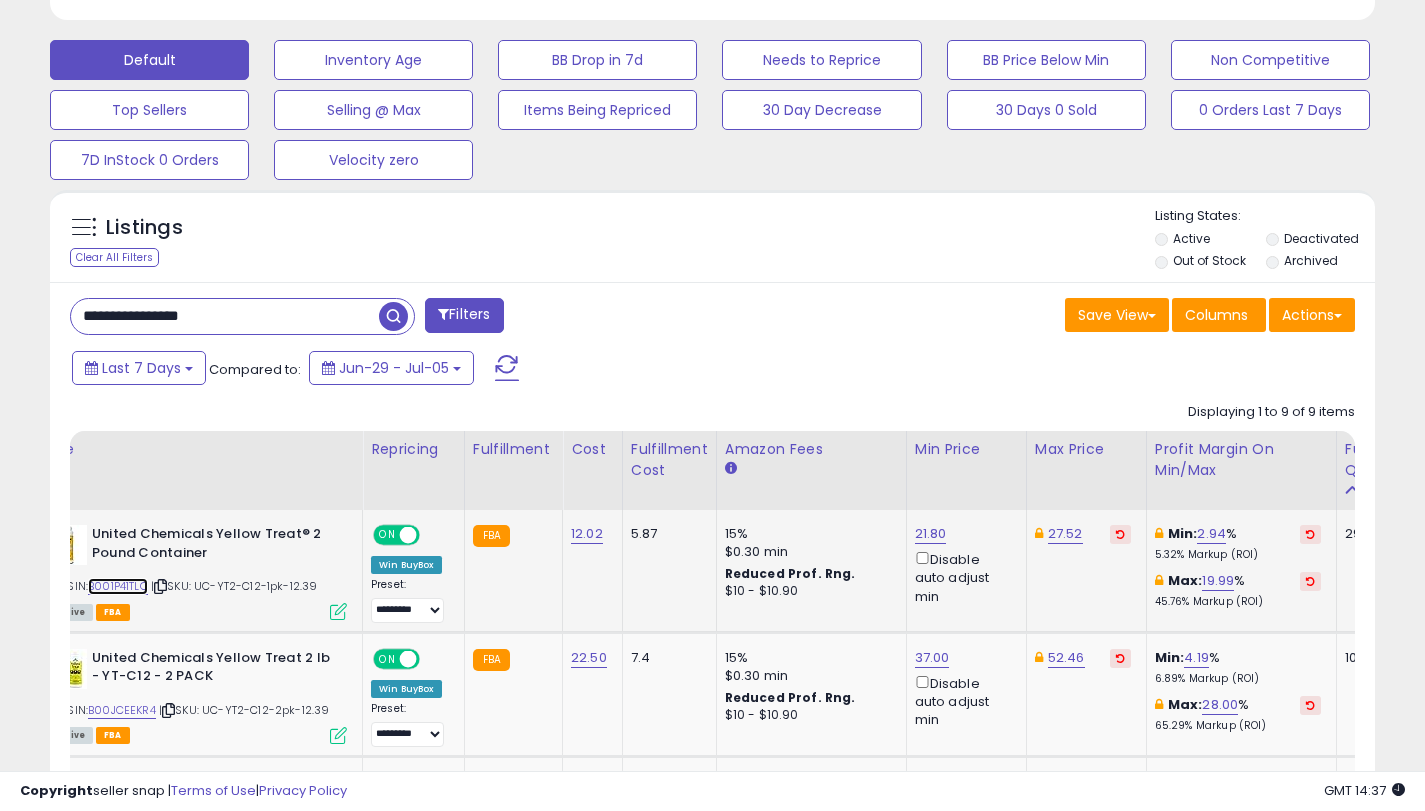 click on "B001P41TLO" at bounding box center [118, 586] 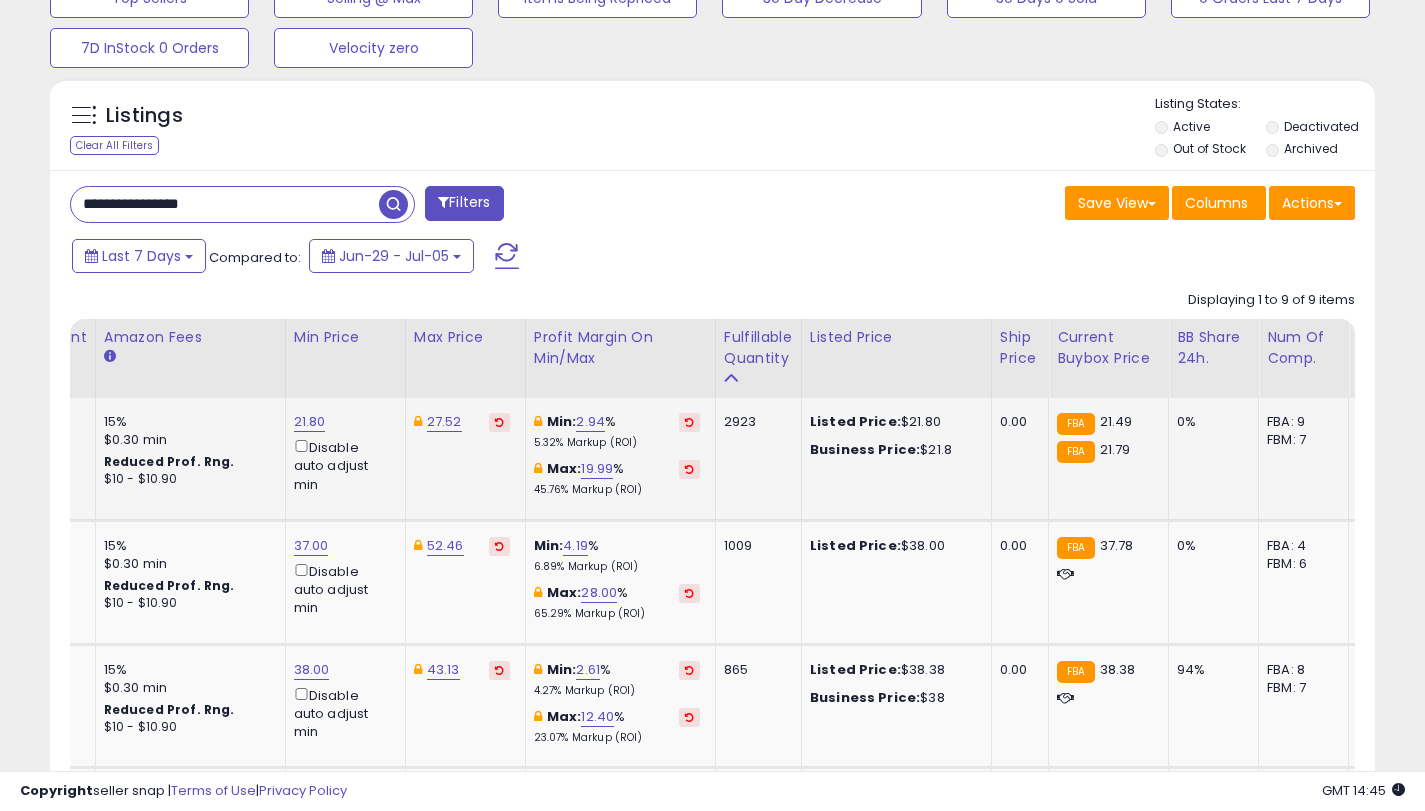 scroll, scrollTop: 812, scrollLeft: 0, axis: vertical 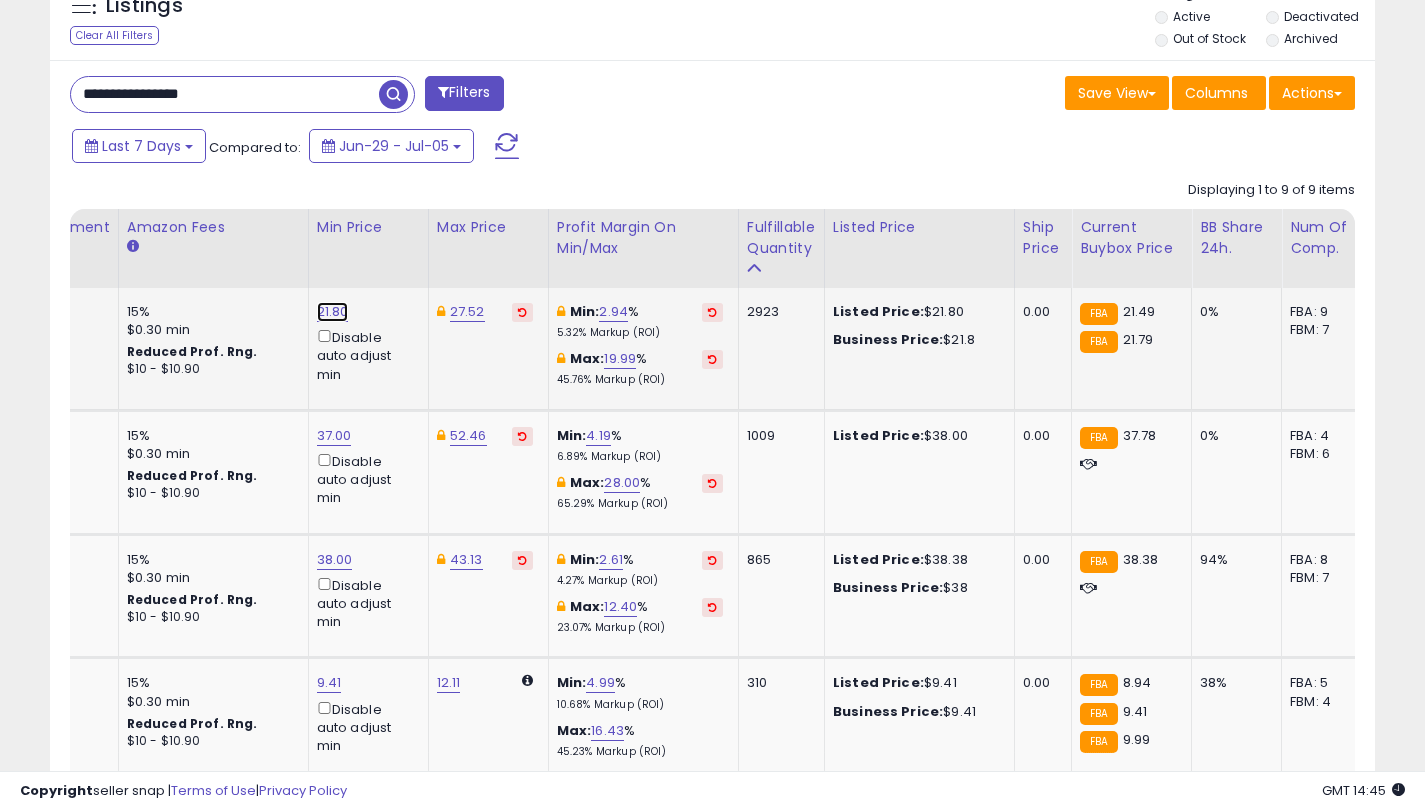 click on "21.80" at bounding box center (333, 312) 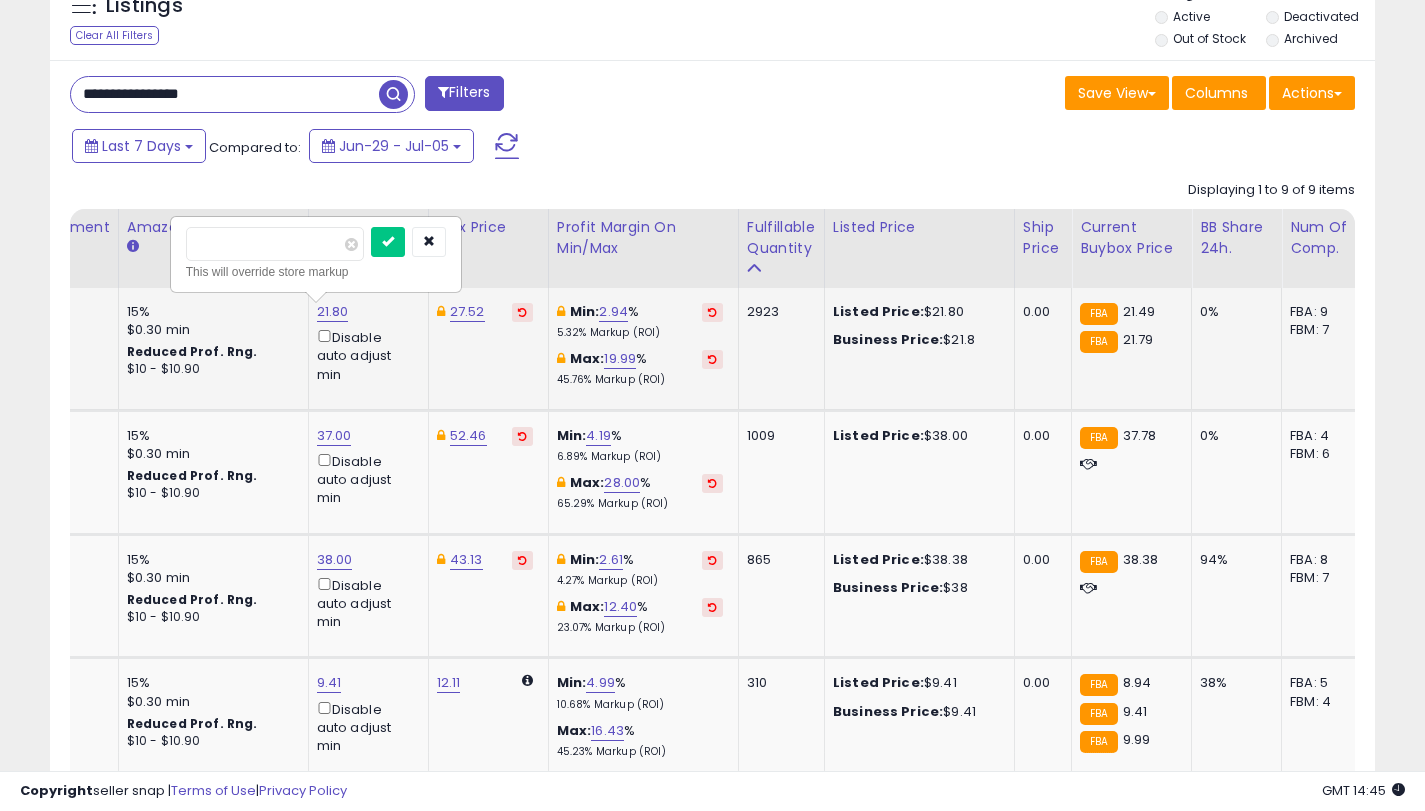 click on "*****" at bounding box center (275, 244) 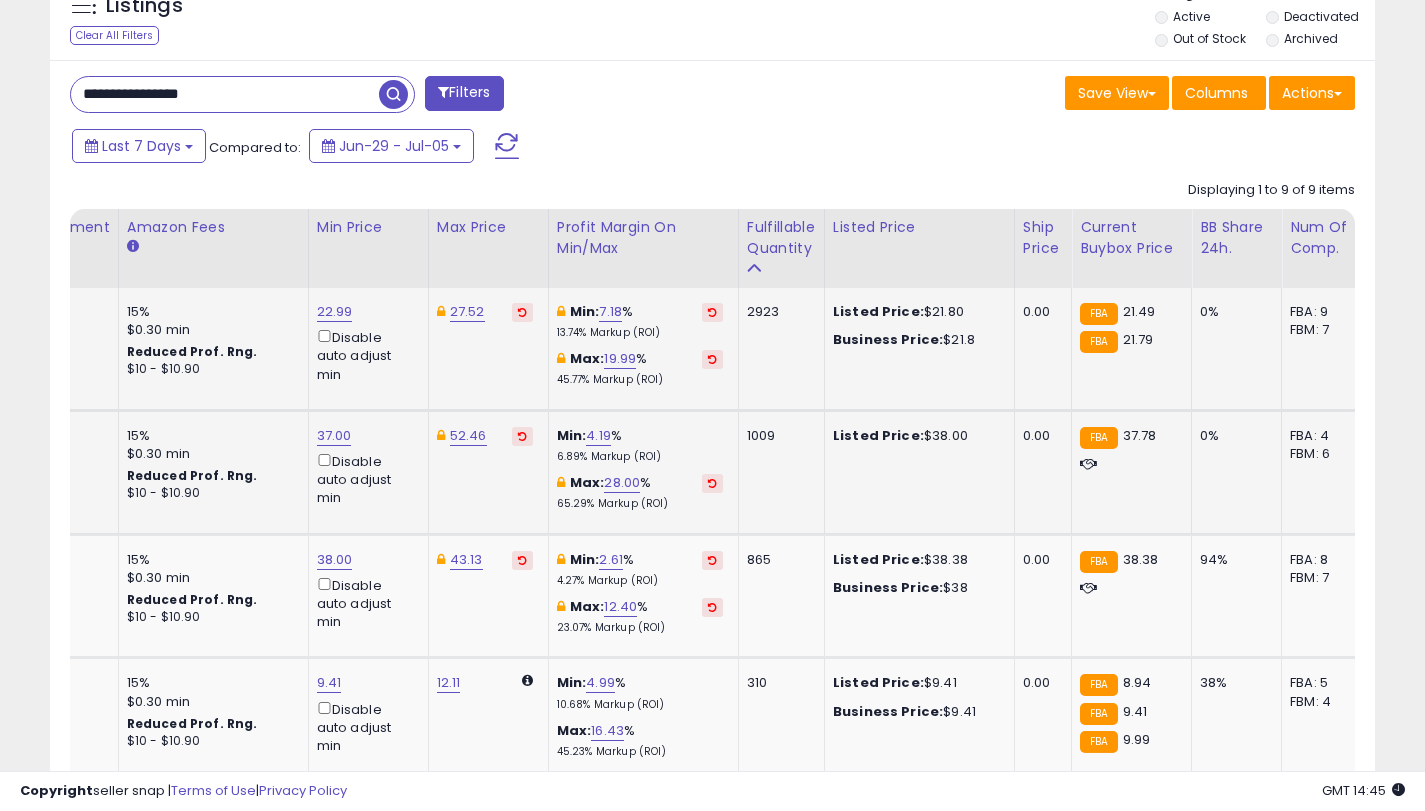 scroll, scrollTop: 0, scrollLeft: 676, axis: horizontal 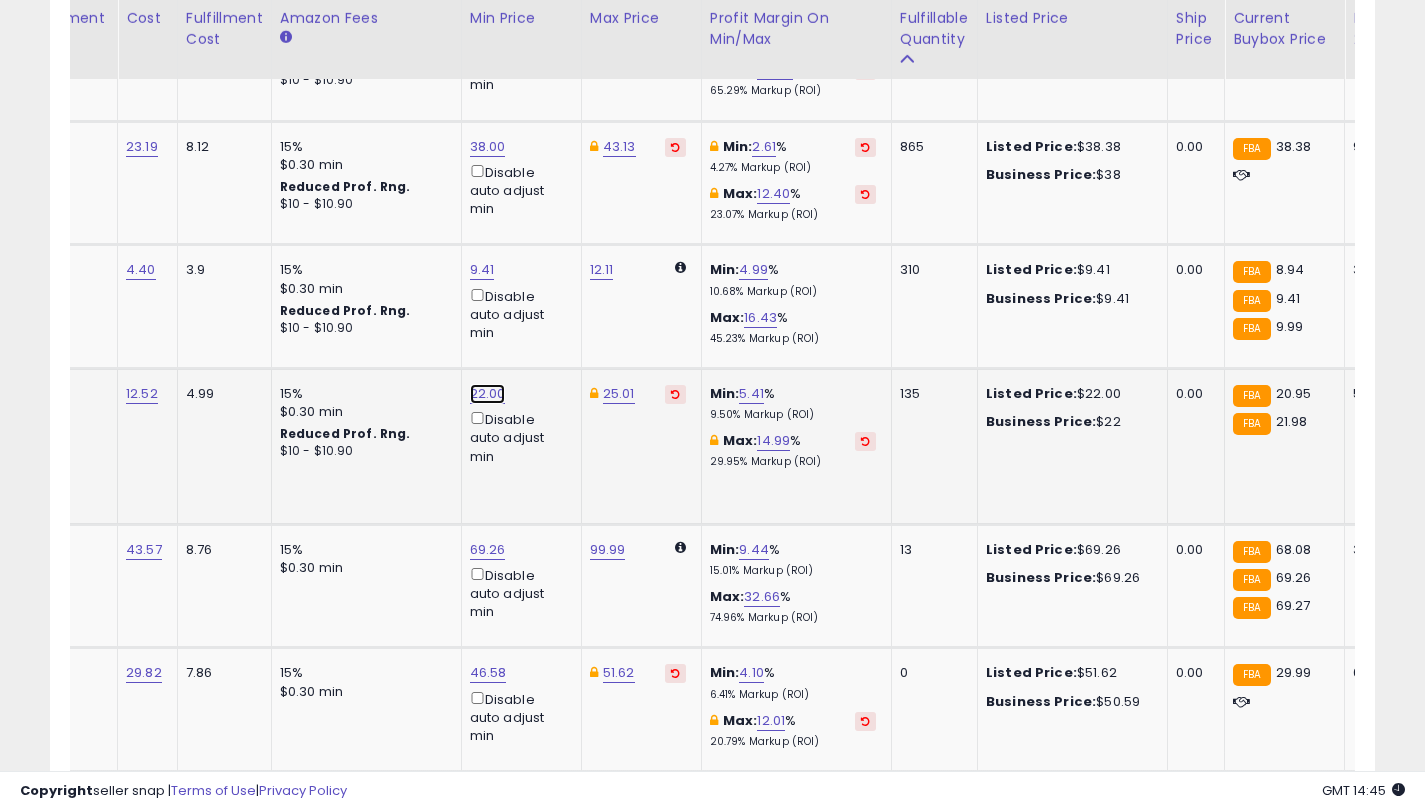 click on "22.00" at bounding box center [488, -101] 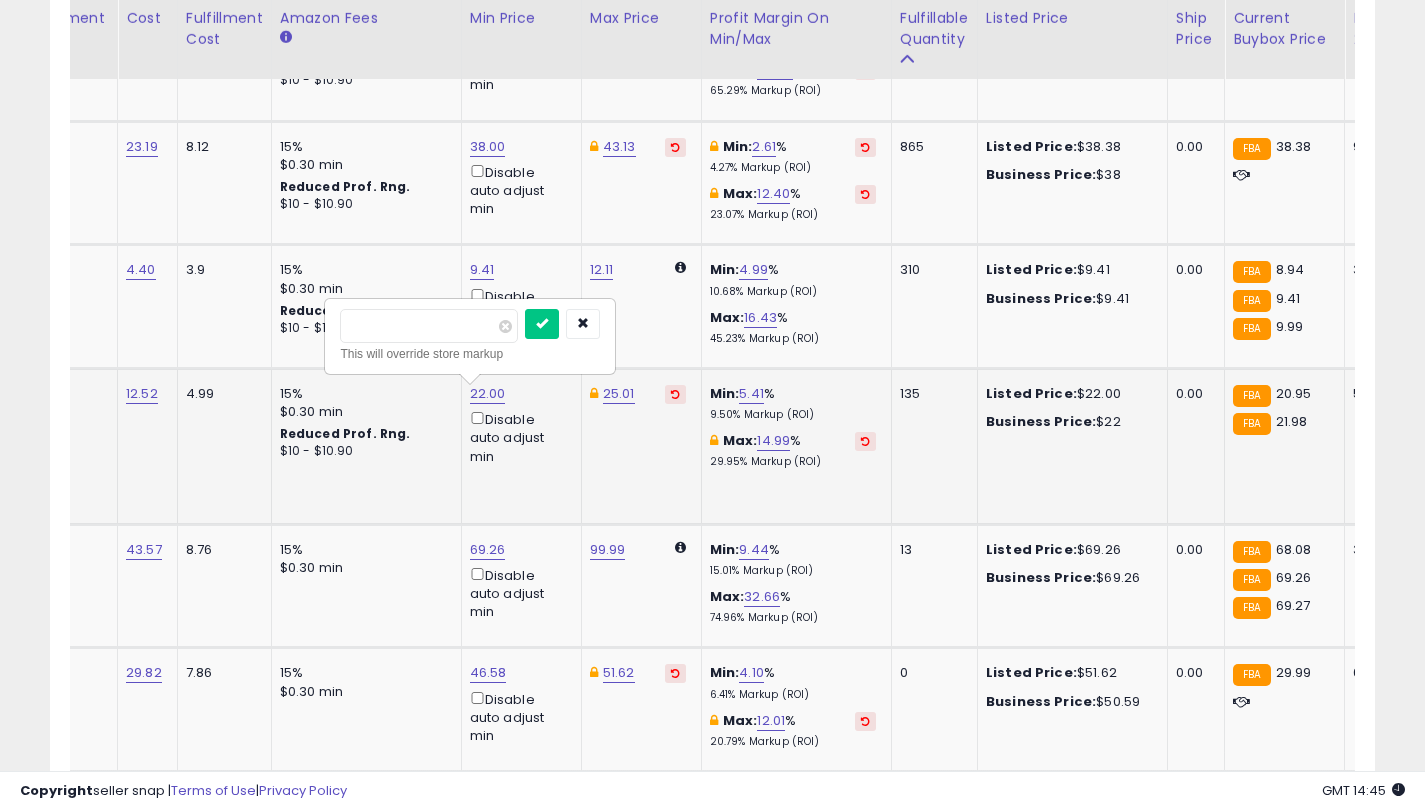 click on "*****" at bounding box center [429, 326] 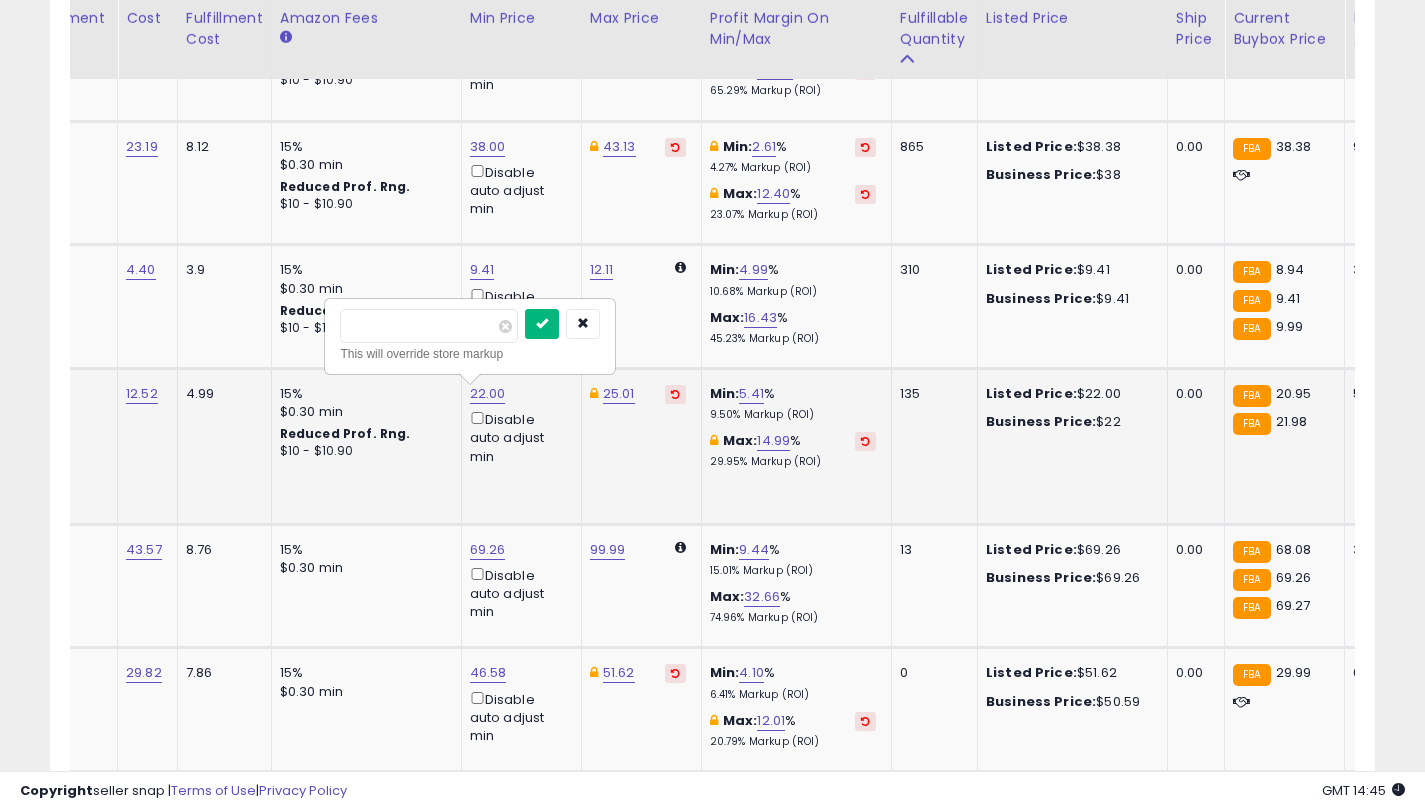 type on "****" 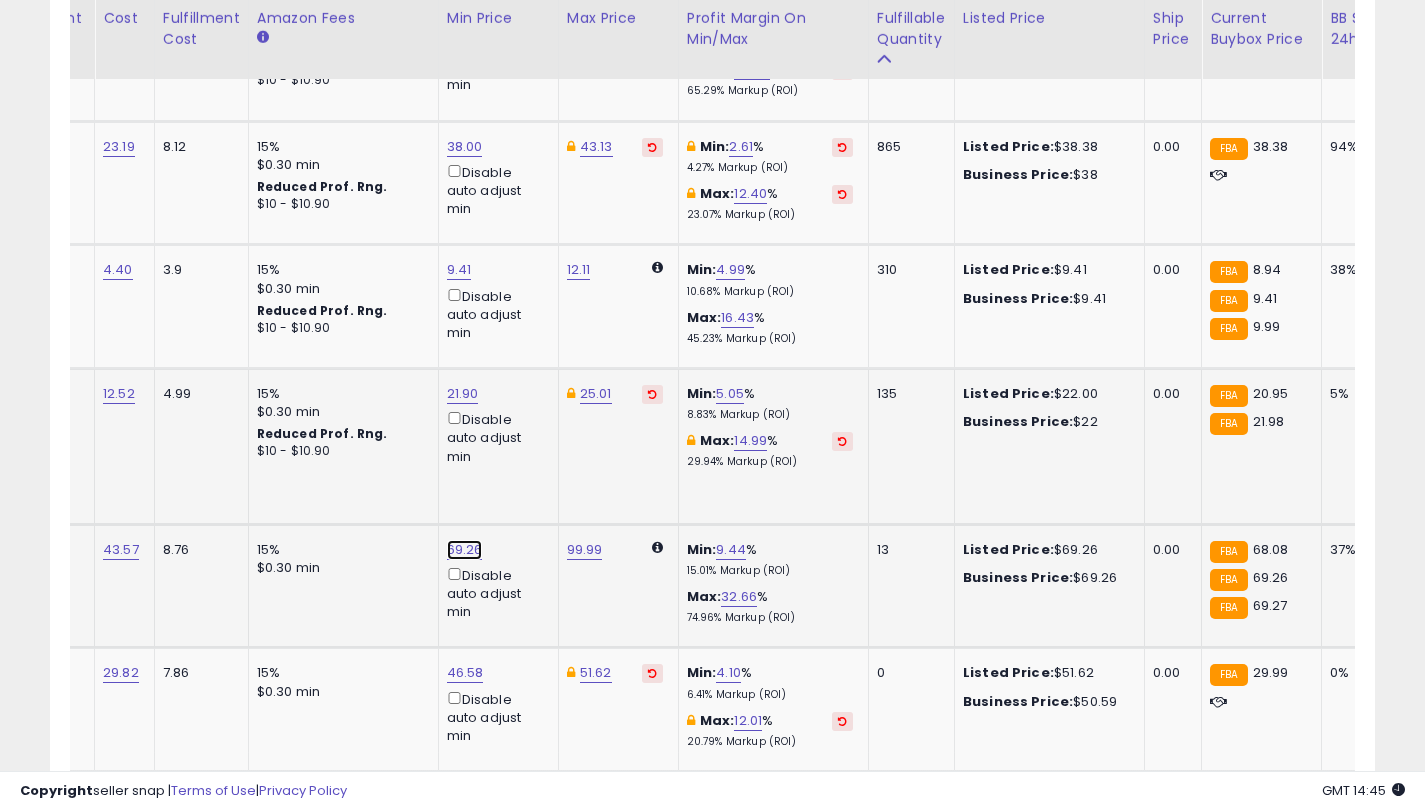 click on "69.26" at bounding box center (465, -101) 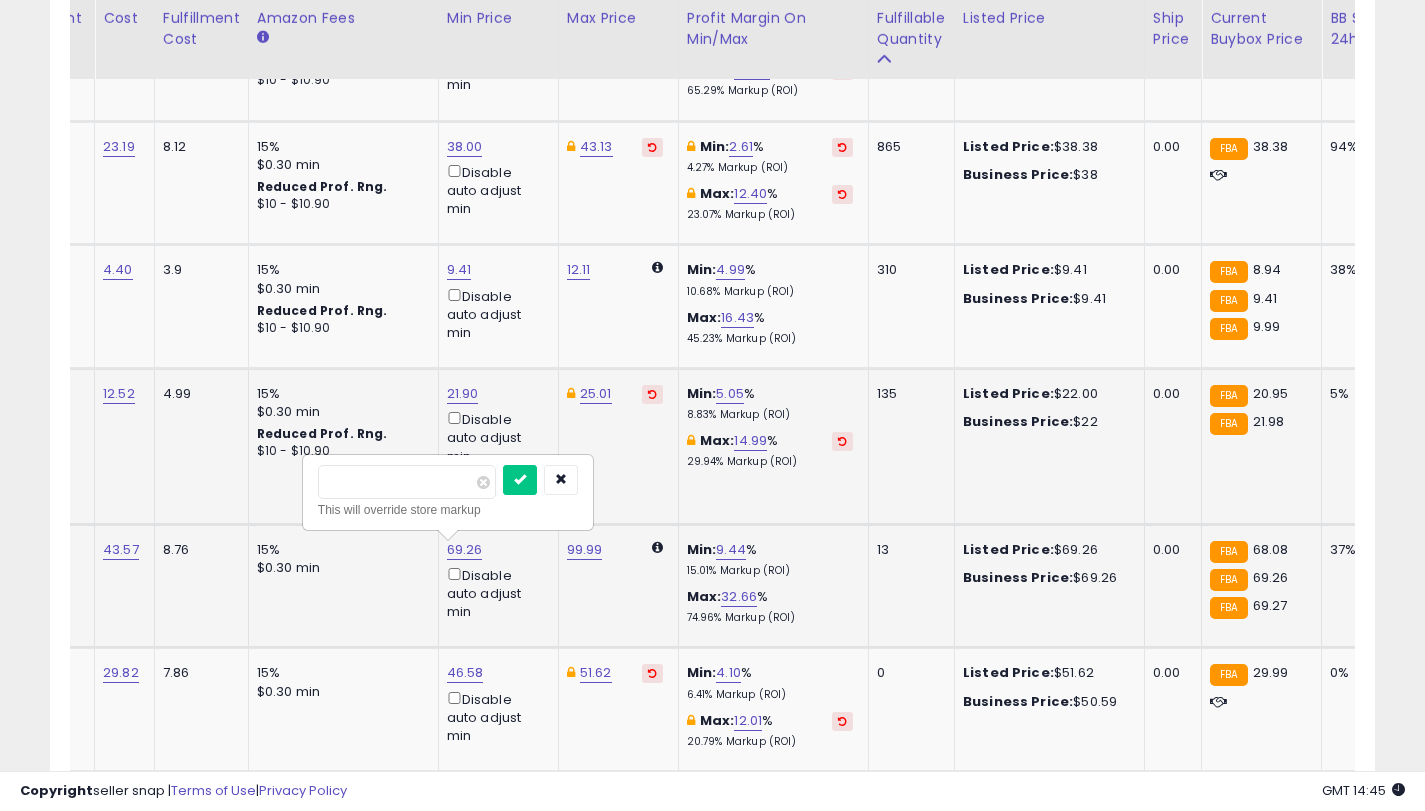 drag, startPoint x: 336, startPoint y: 484, endPoint x: 451, endPoint y: 491, distance: 115.212845 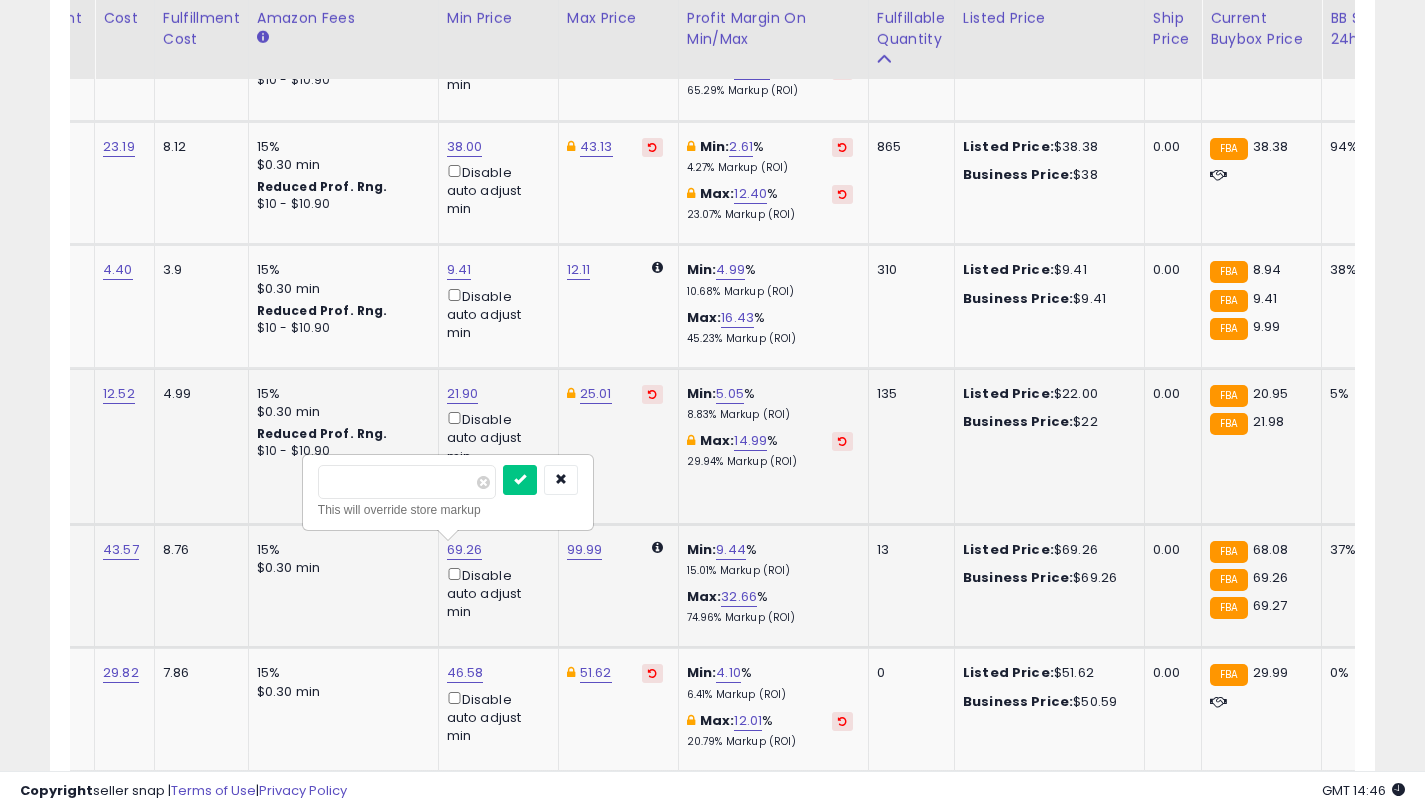 type on "****" 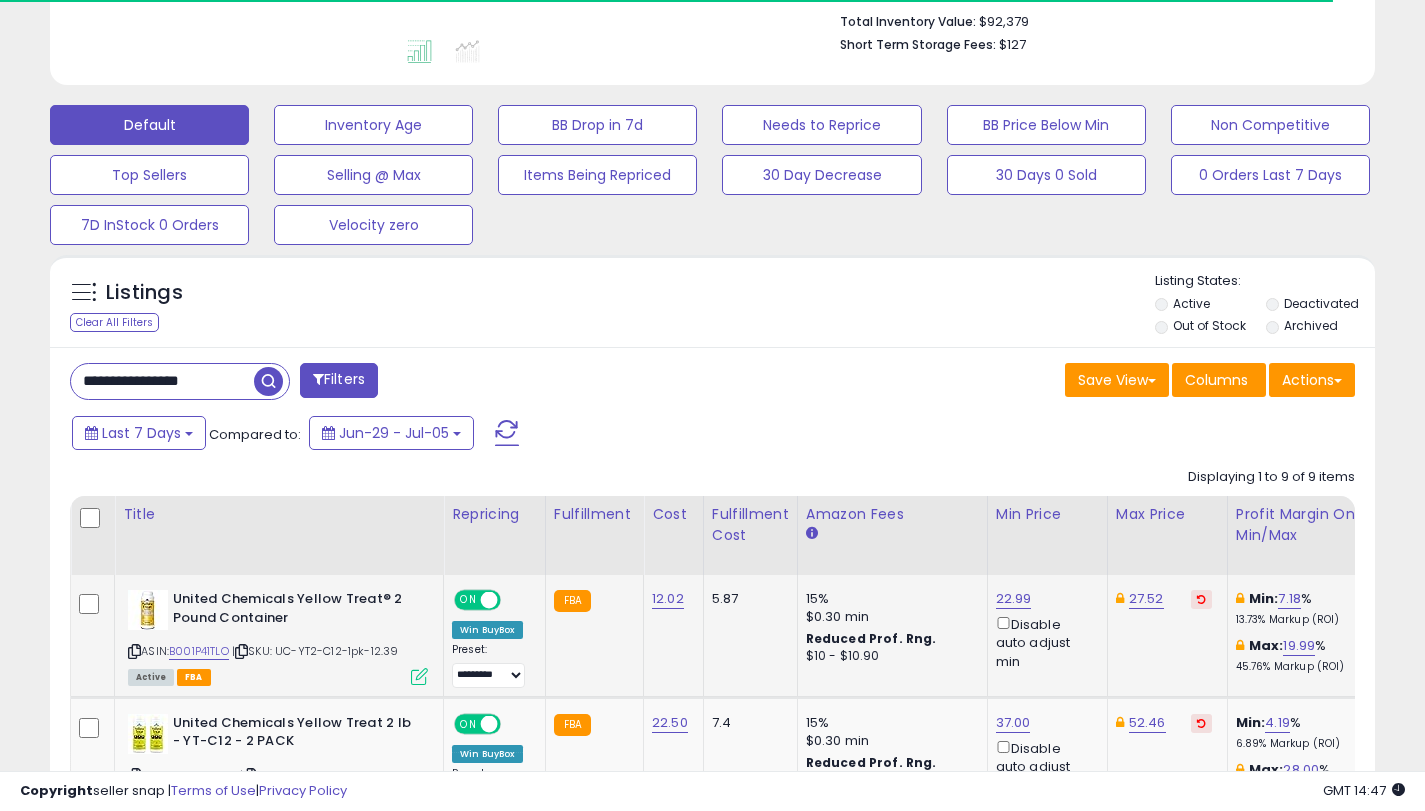 scroll, scrollTop: 564, scrollLeft: 0, axis: vertical 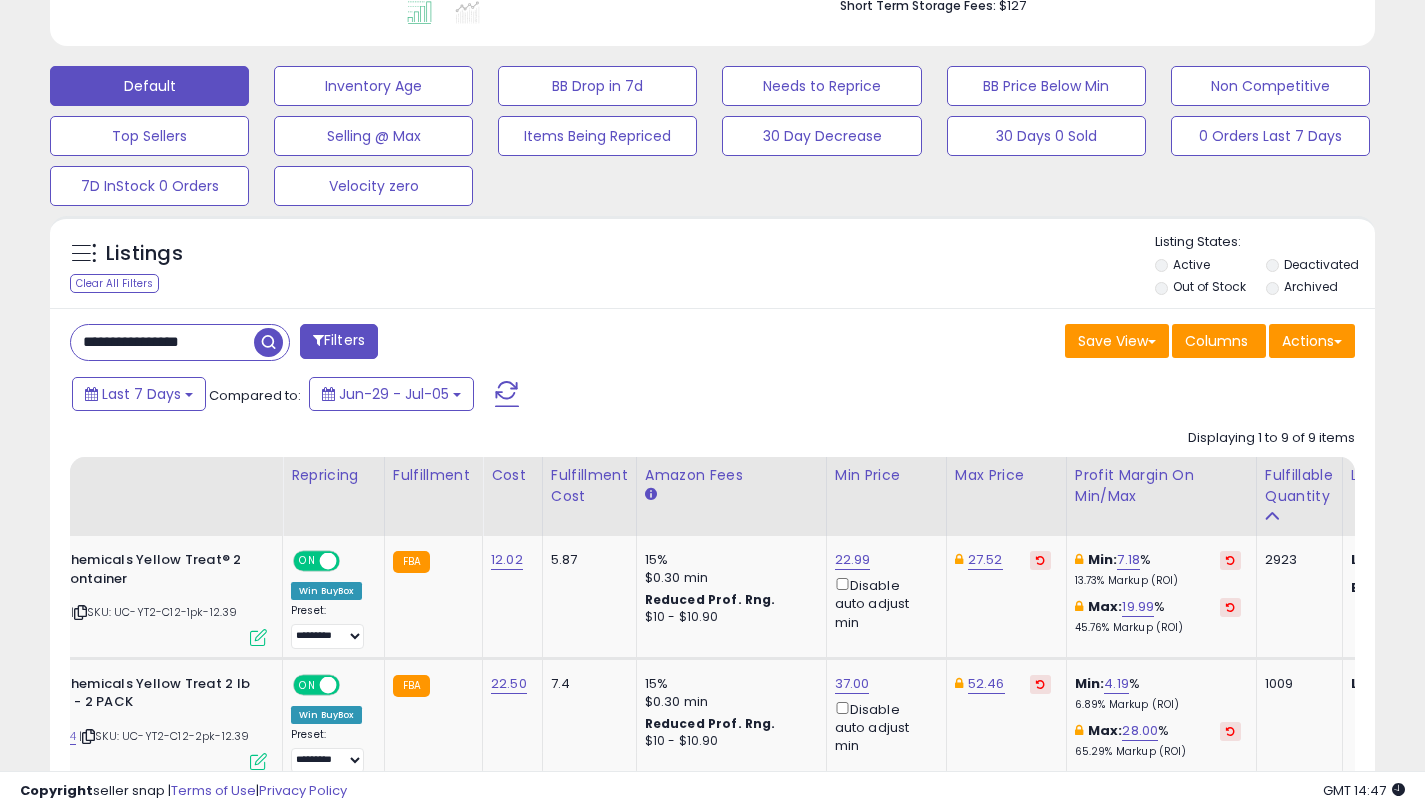 click on "**********" at bounding box center (162, 342) 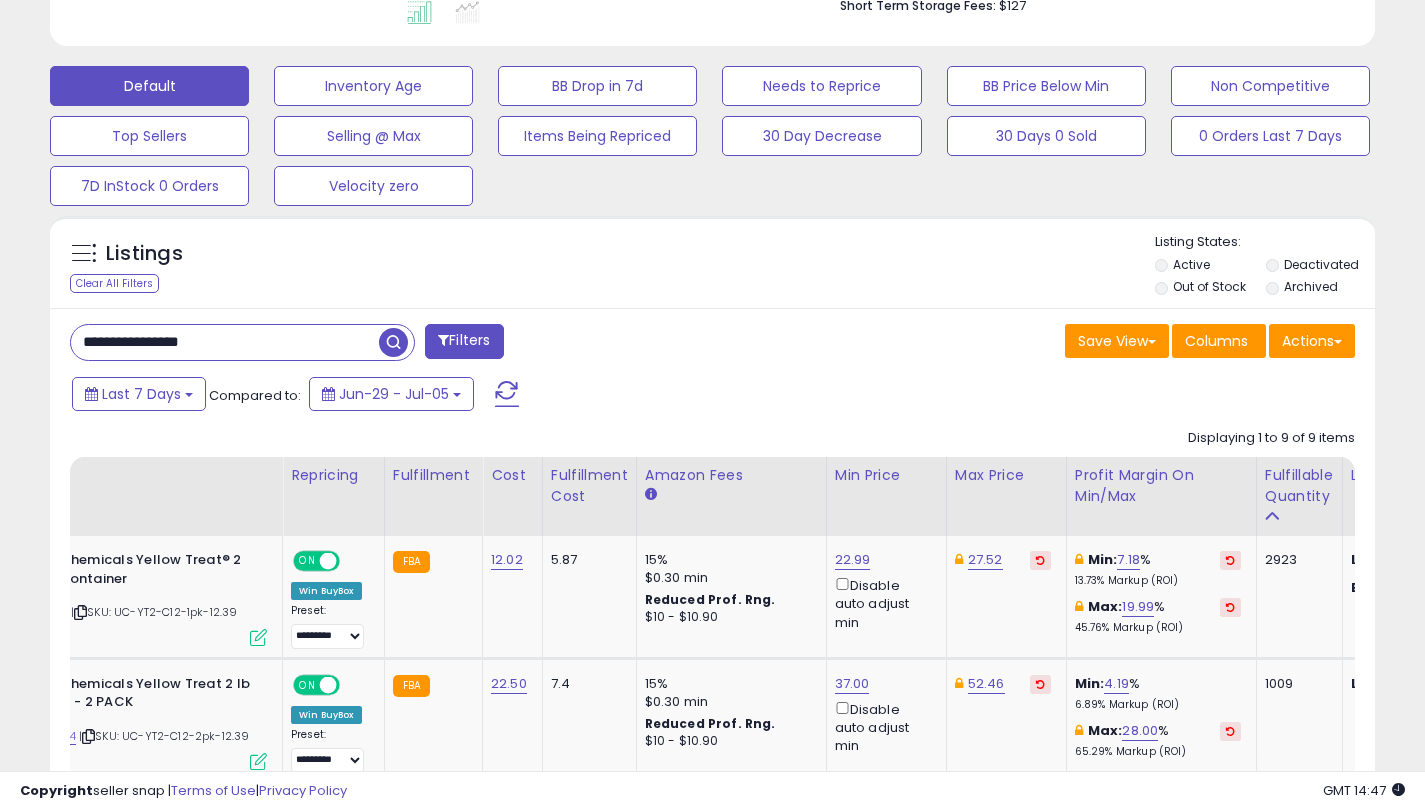 click on "**********" at bounding box center (225, 342) 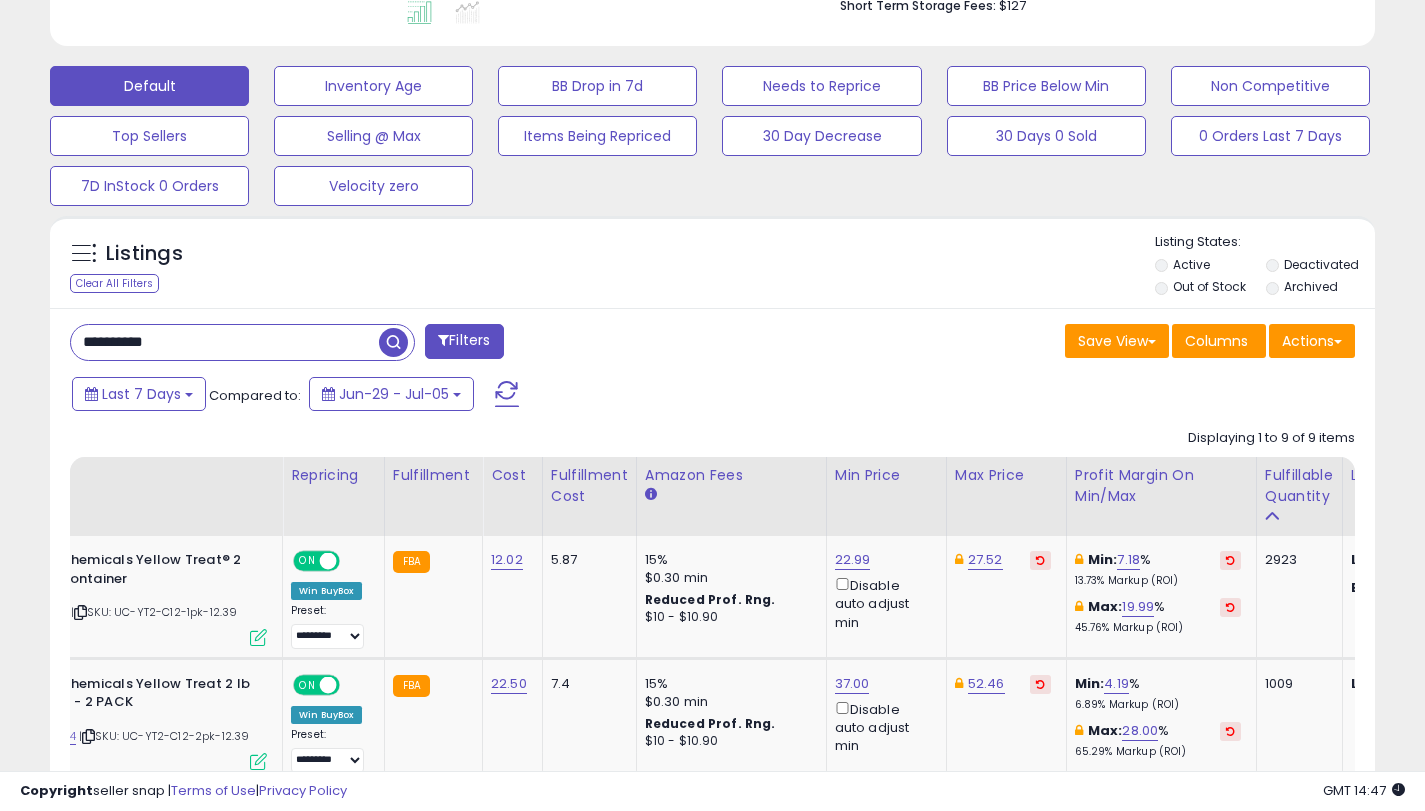type on "**********" 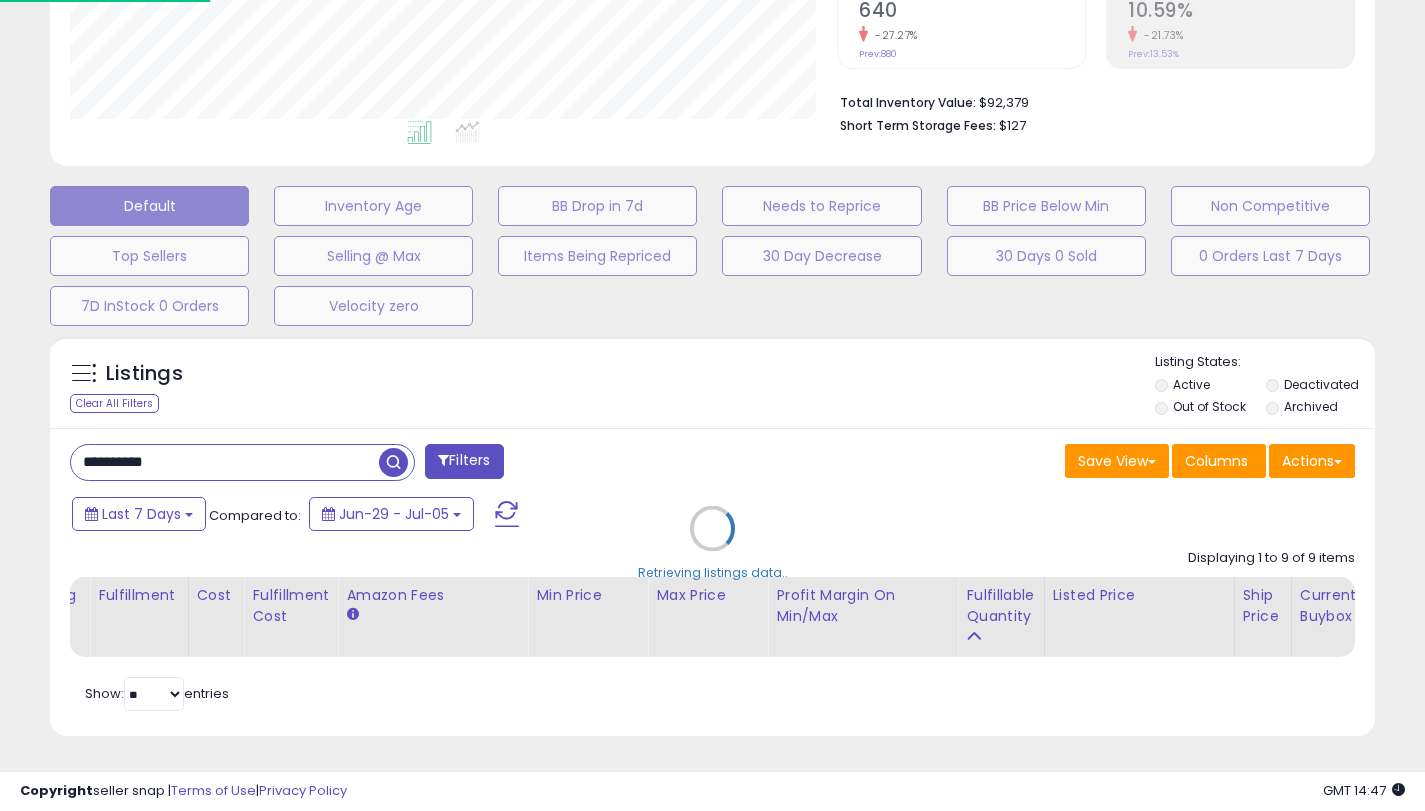 scroll, scrollTop: 999590, scrollLeft: 999224, axis: both 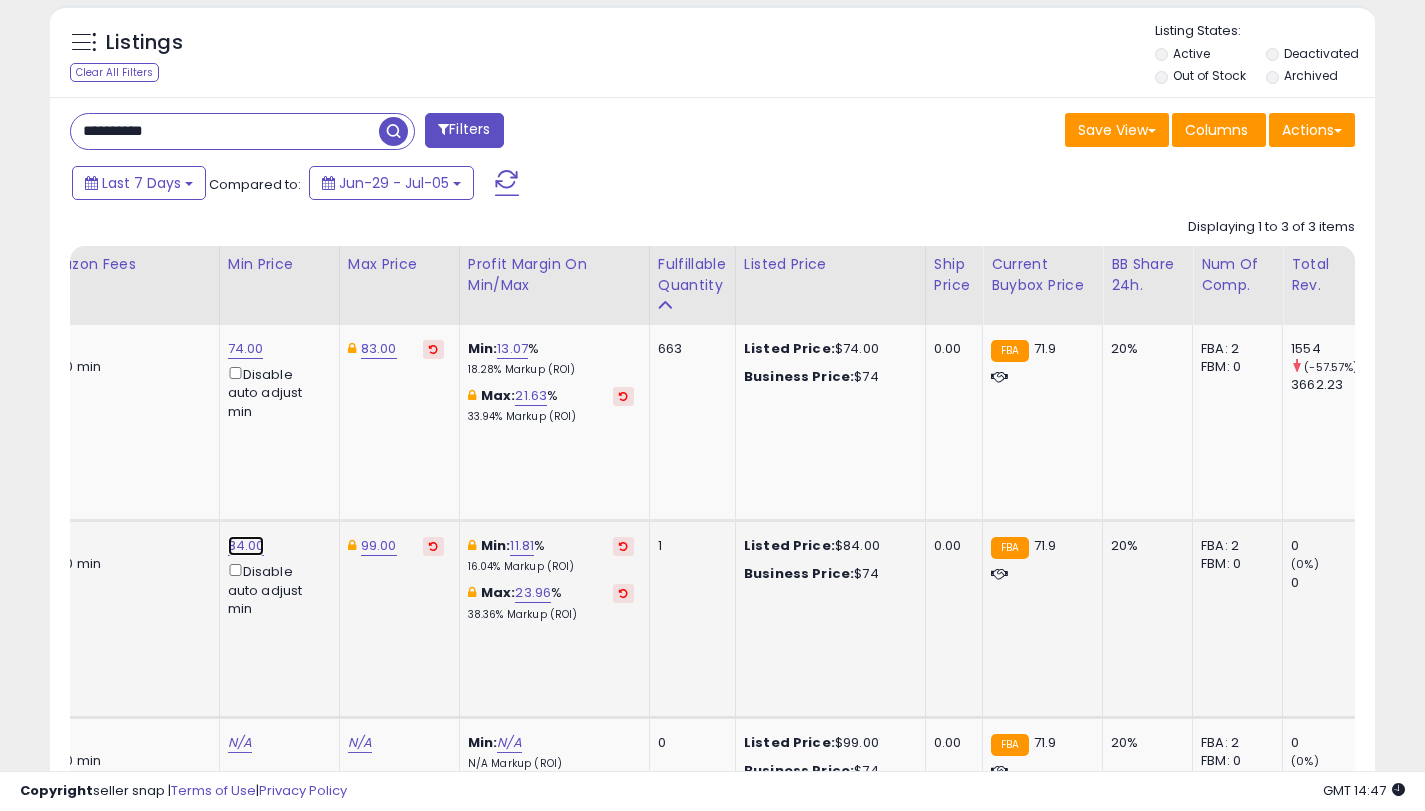 click on "84.00" at bounding box center [246, 349] 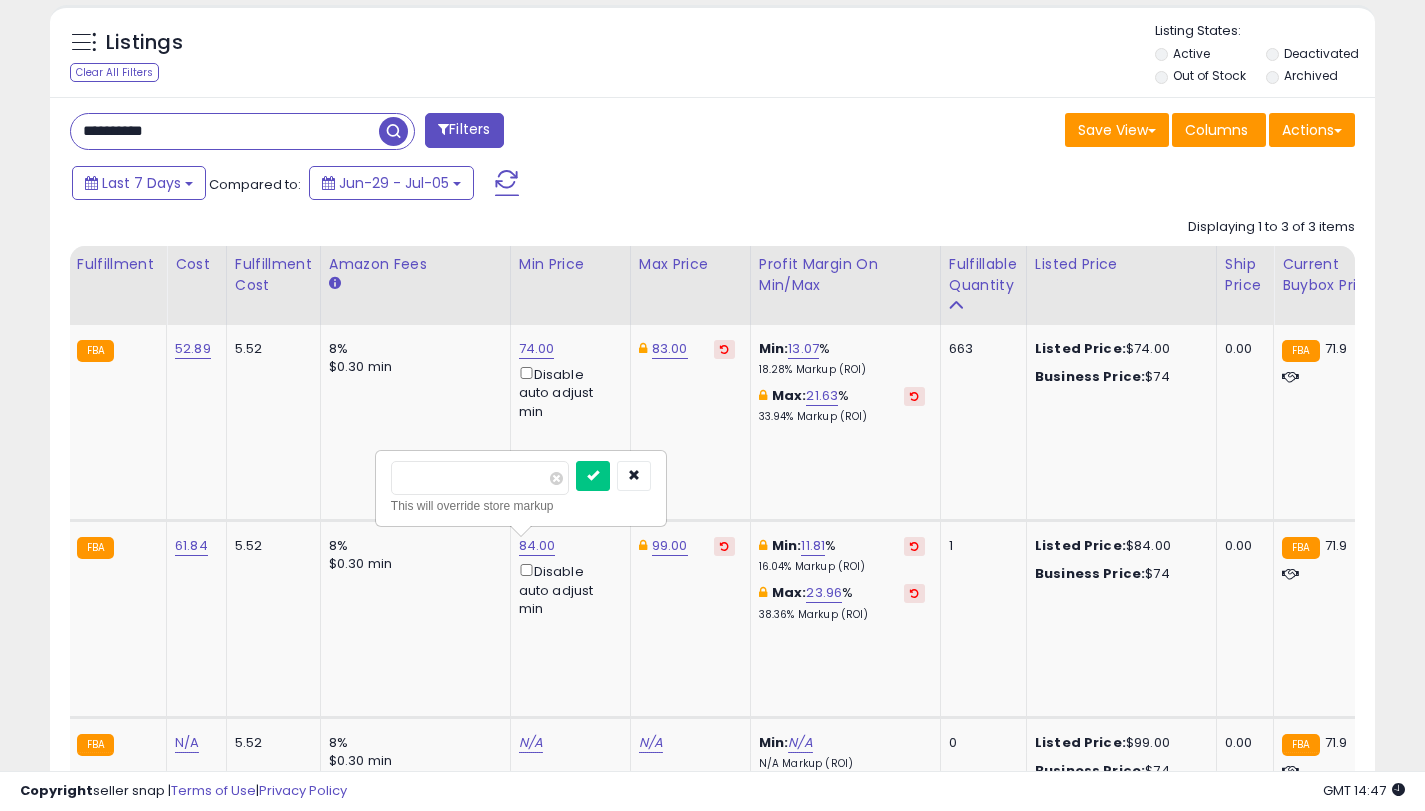 drag, startPoint x: 197, startPoint y: 484, endPoint x: 24, endPoint y: 484, distance: 173 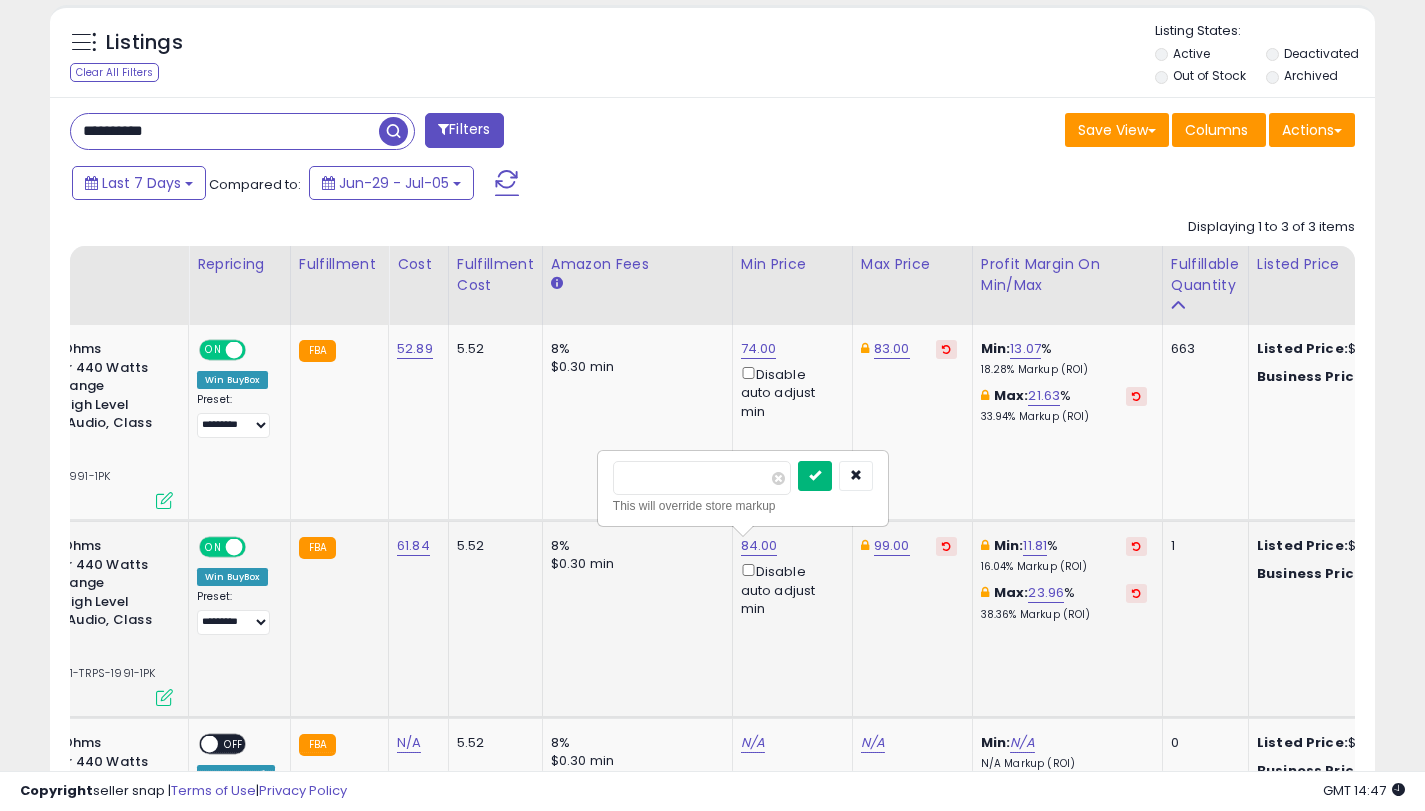 type on "**" 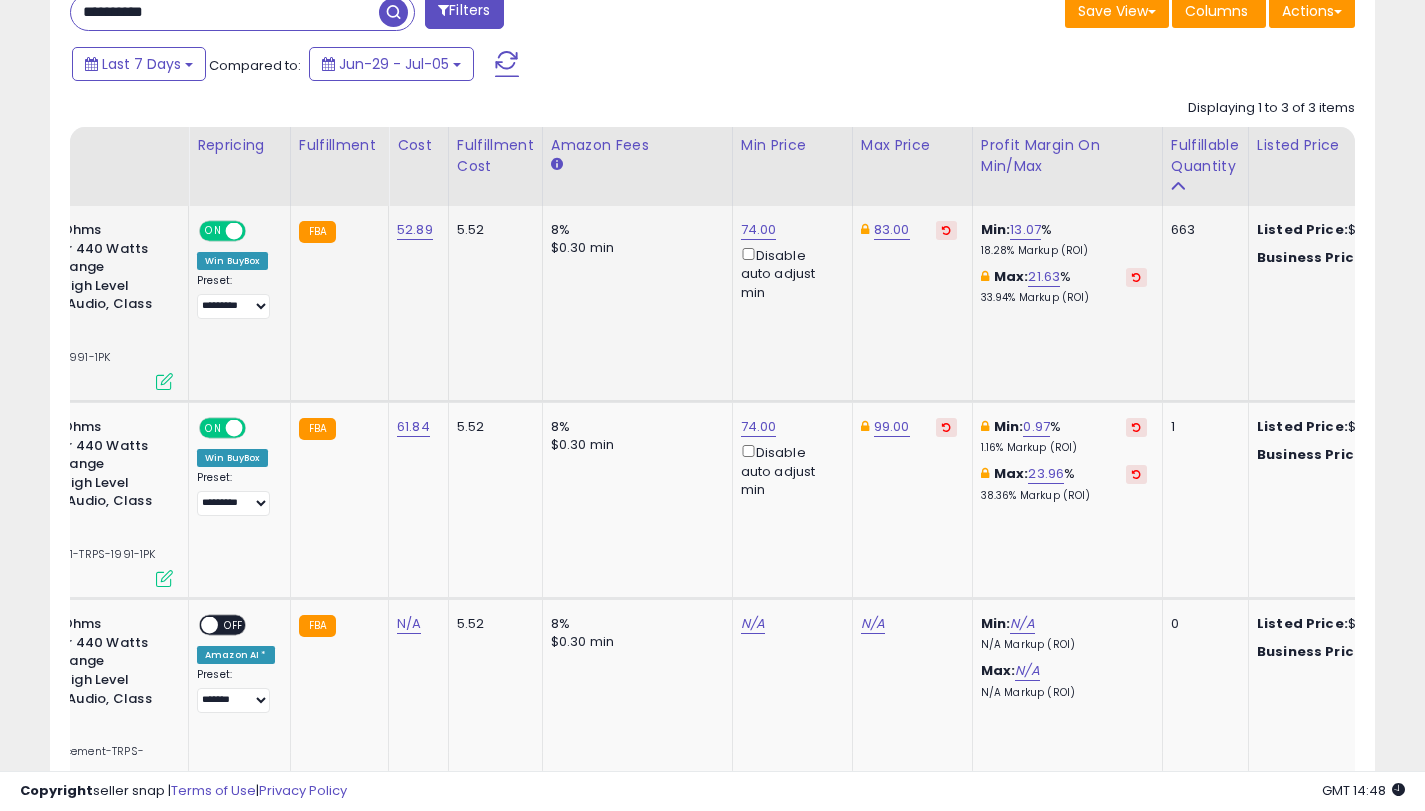 scroll, scrollTop: 751, scrollLeft: 0, axis: vertical 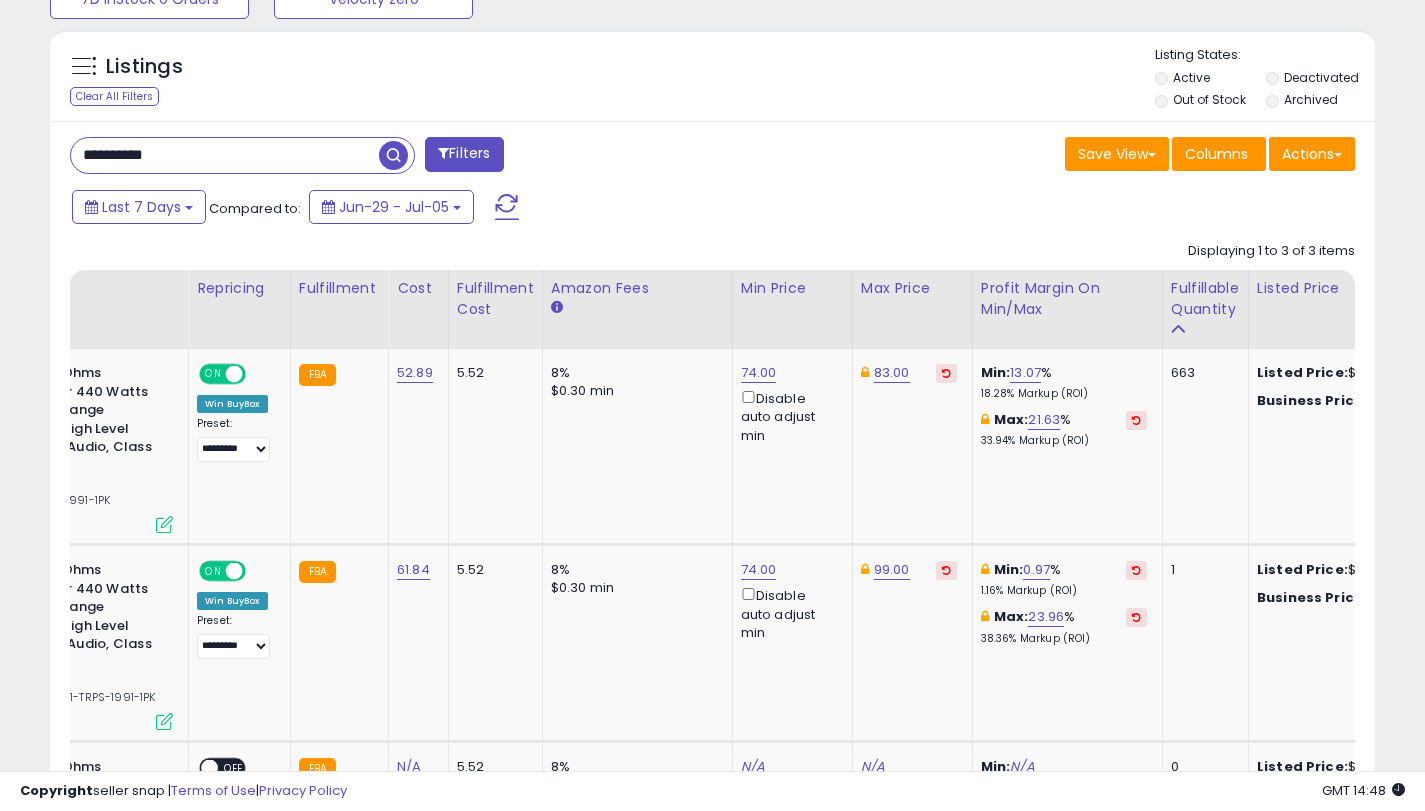 click on "**********" at bounding box center (225, 155) 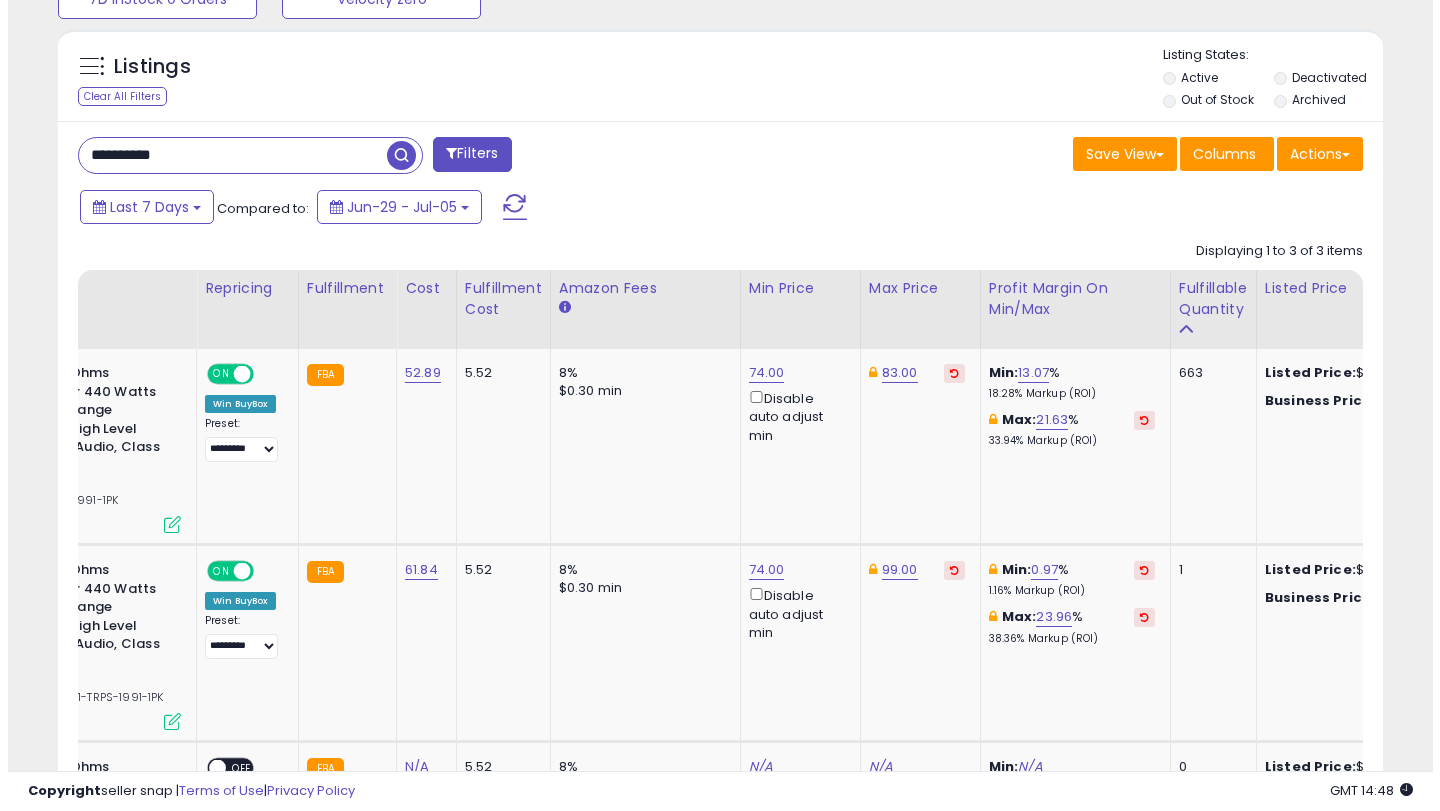 scroll, scrollTop: 459, scrollLeft: 0, axis: vertical 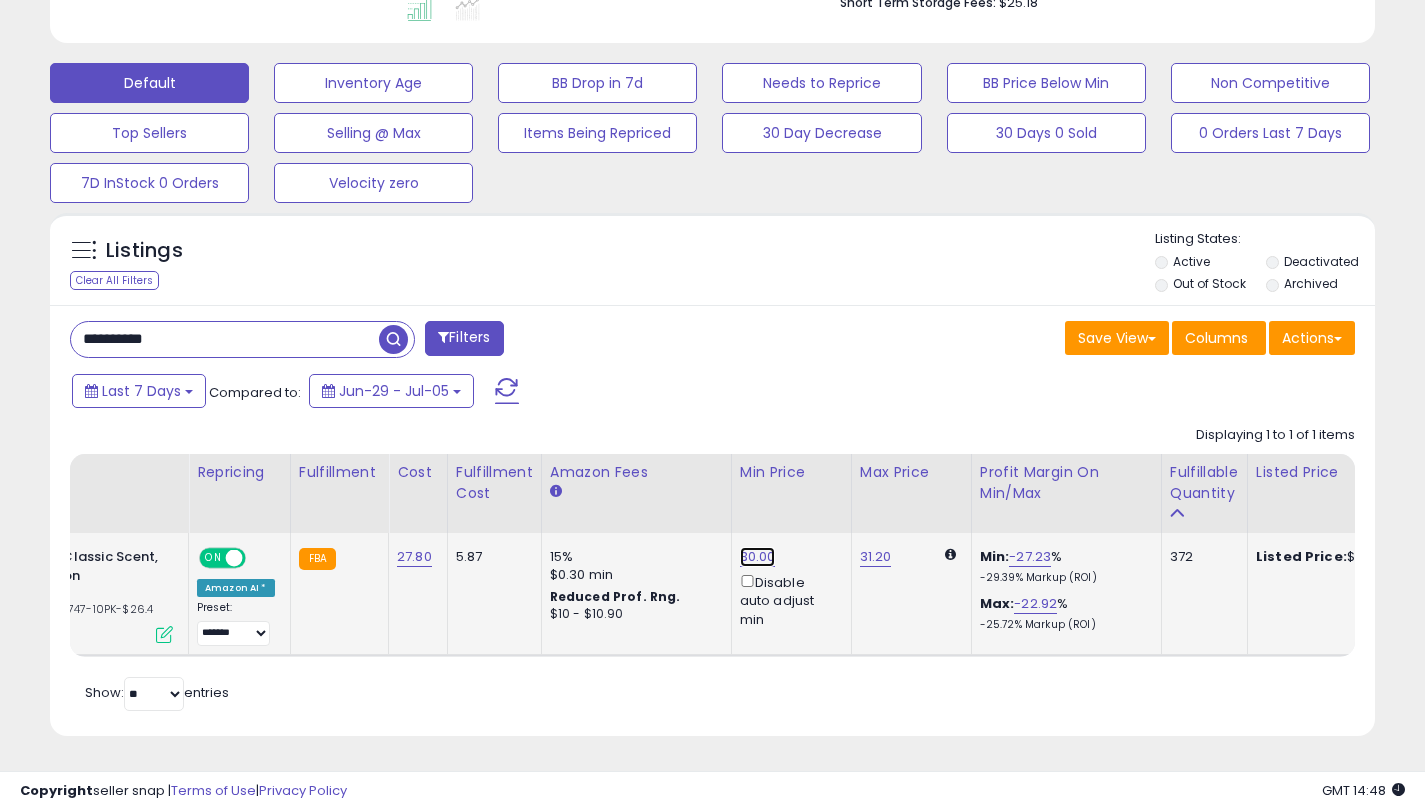 click on "30.00" at bounding box center [758, 557] 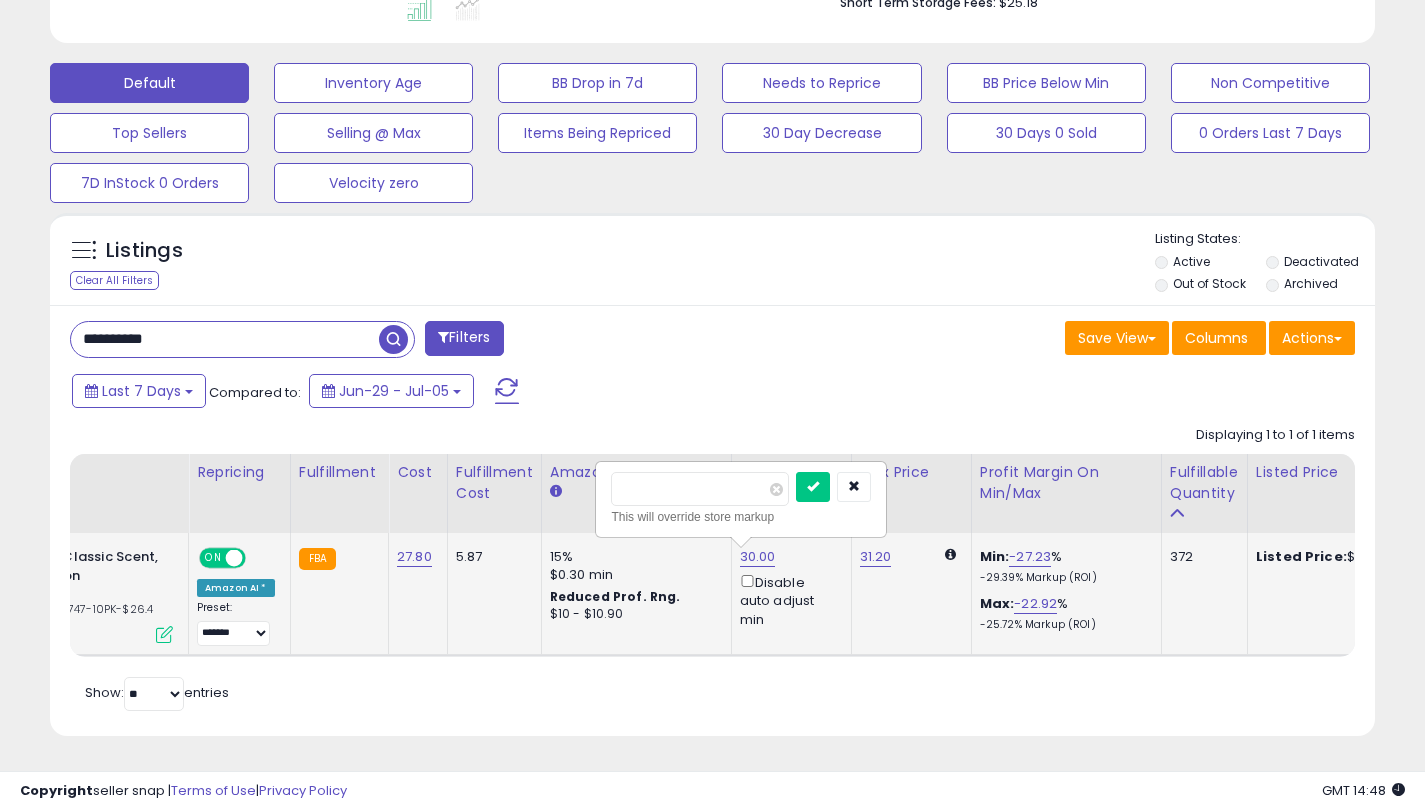 drag, startPoint x: 865, startPoint y: 557, endPoint x: 870, endPoint y: 543, distance: 14.866069 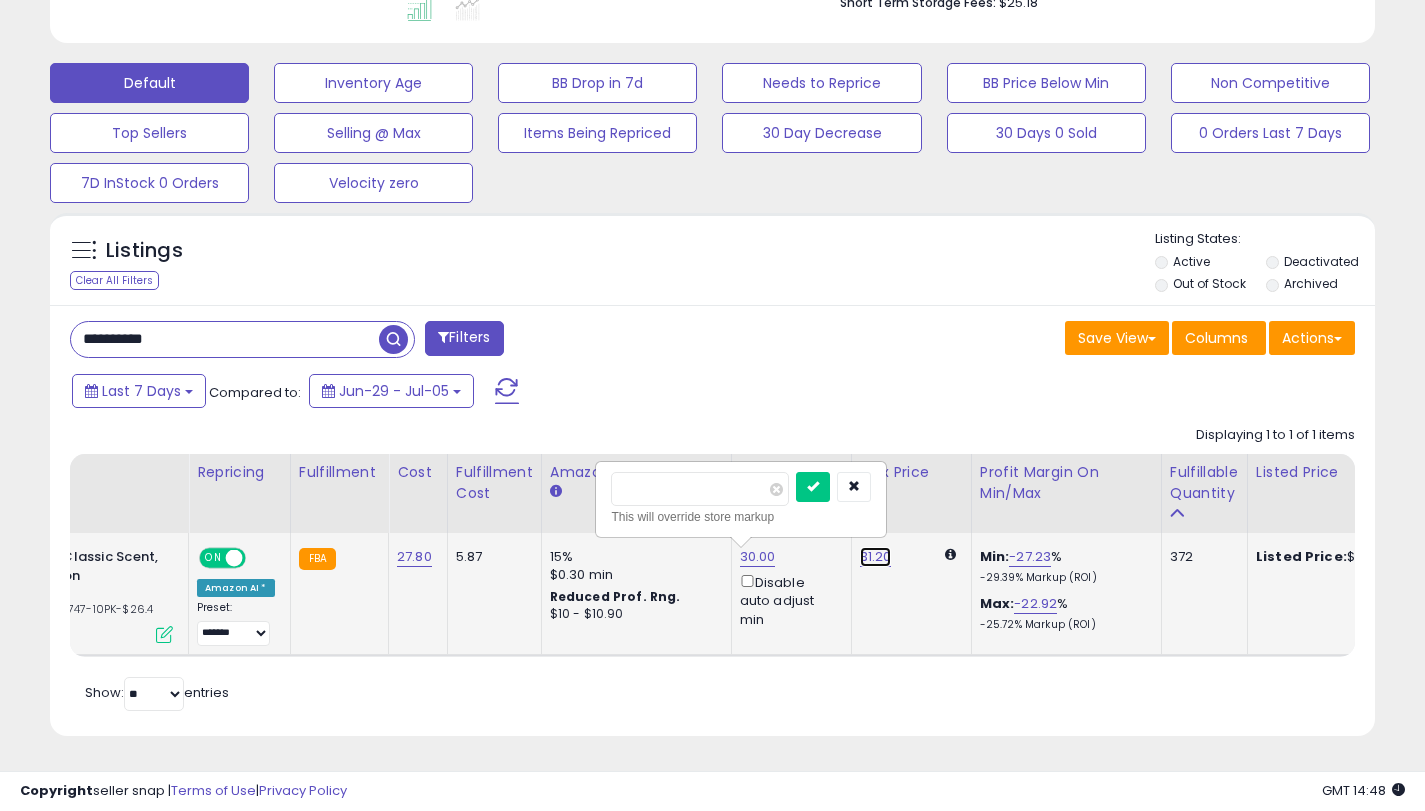 click on "31.20" at bounding box center [876, 557] 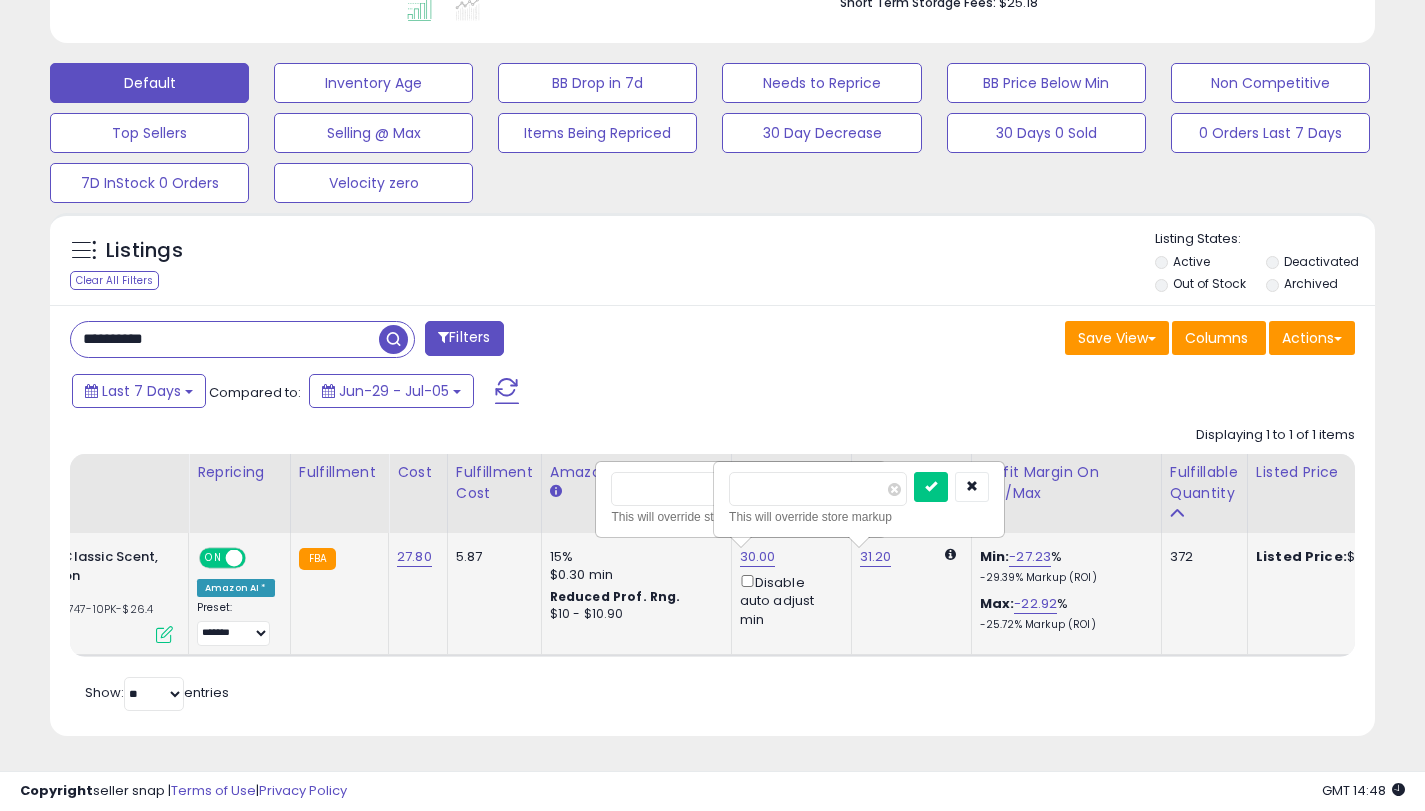 drag, startPoint x: 821, startPoint y: 476, endPoint x: 661, endPoint y: 477, distance: 160.00313 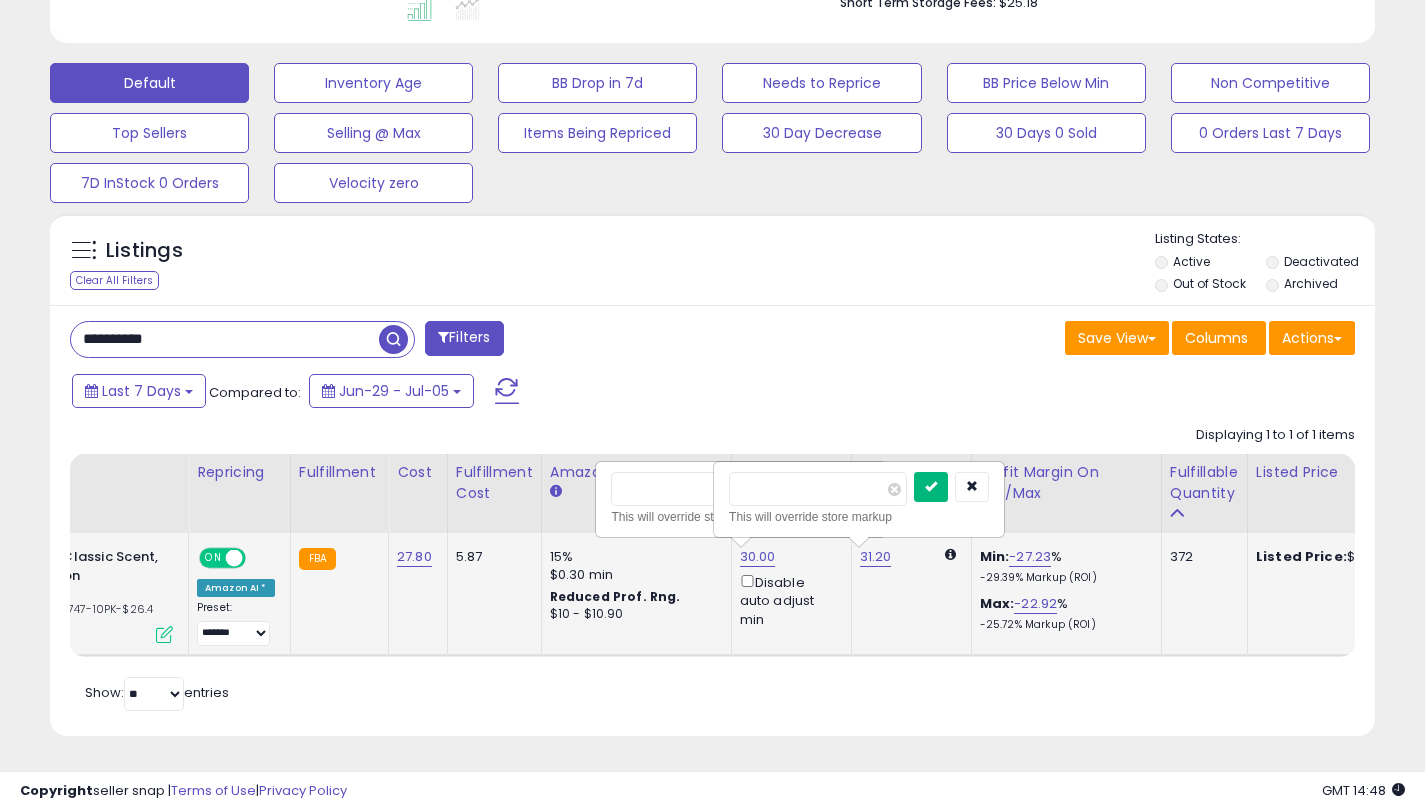 type on "**" 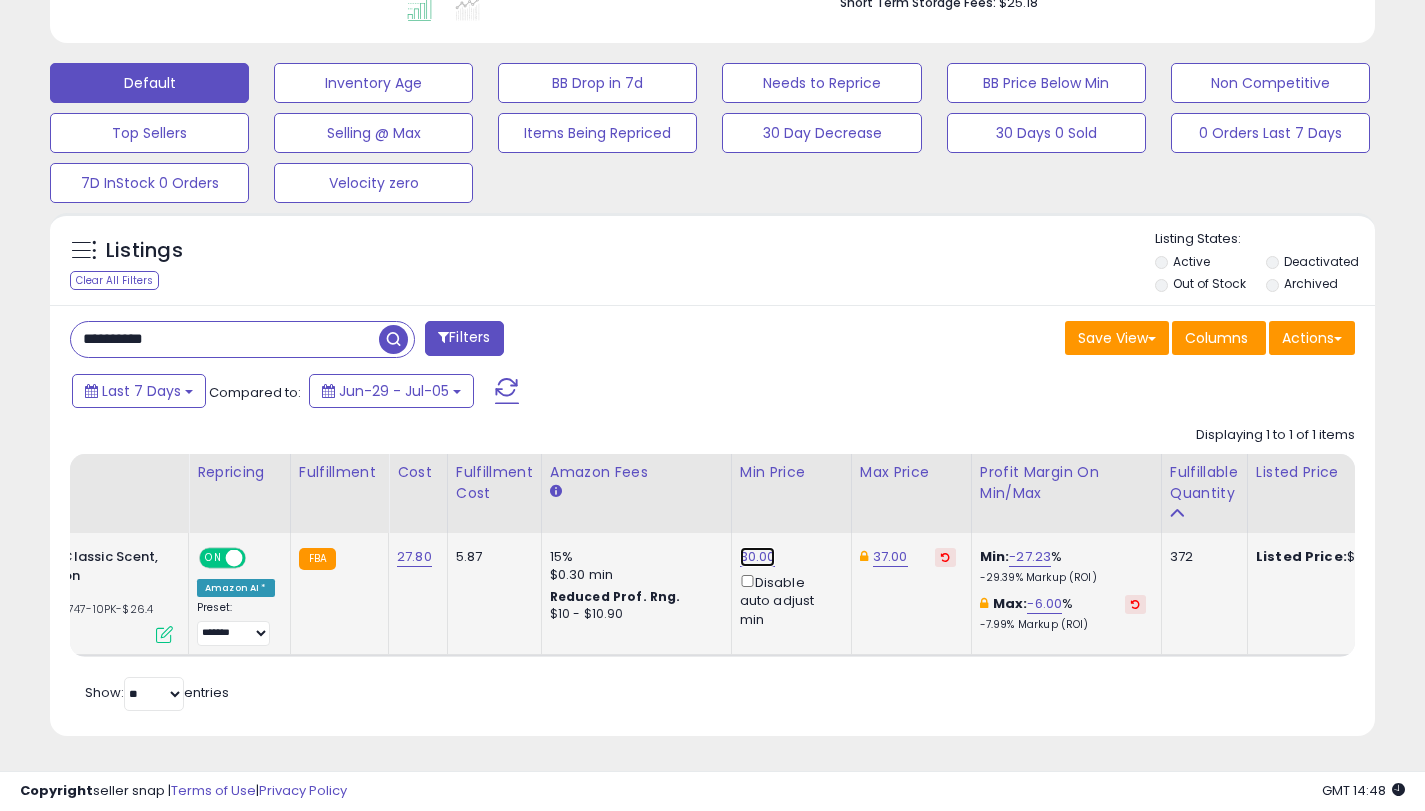 click on "30.00" at bounding box center [758, 557] 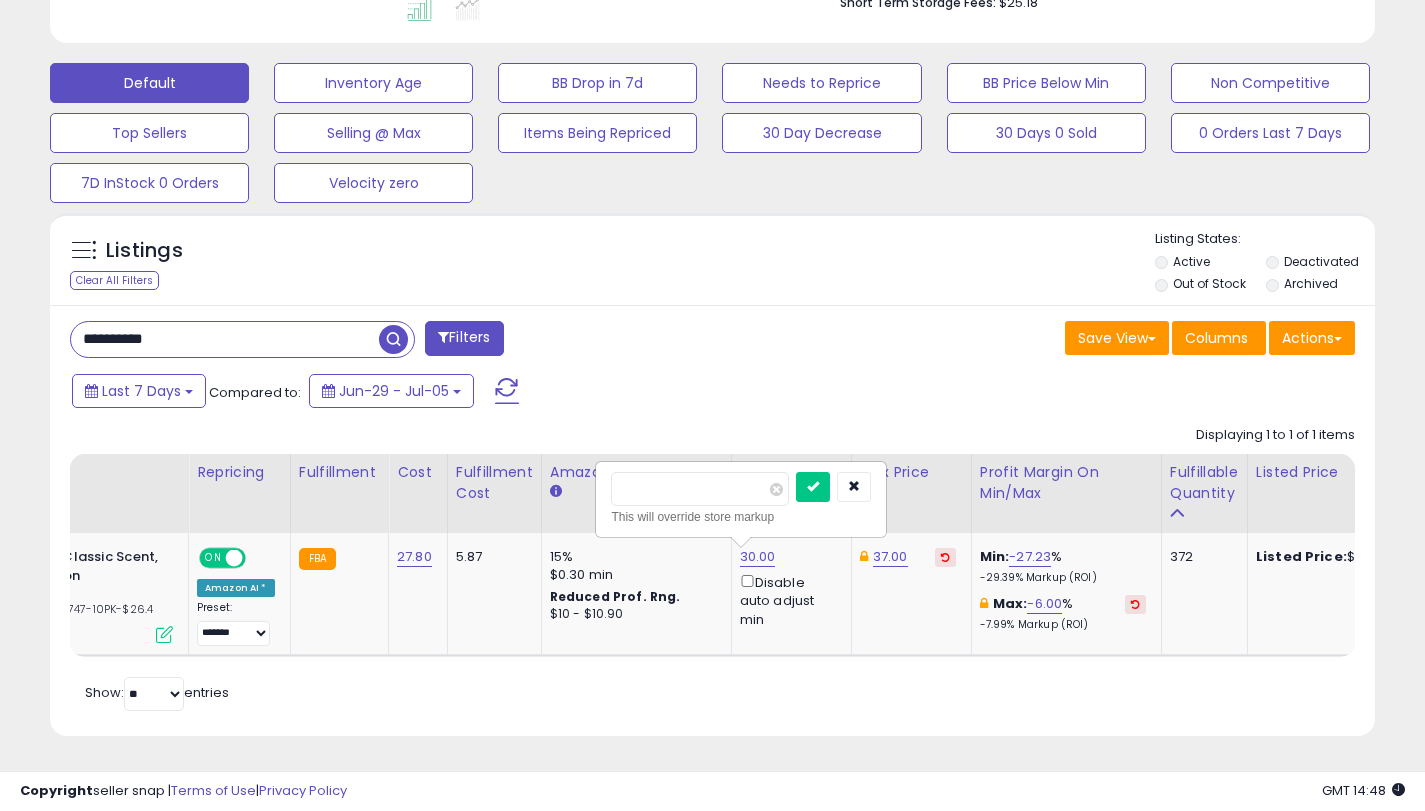 drag, startPoint x: 705, startPoint y: 464, endPoint x: 550, endPoint y: 477, distance: 155.5442 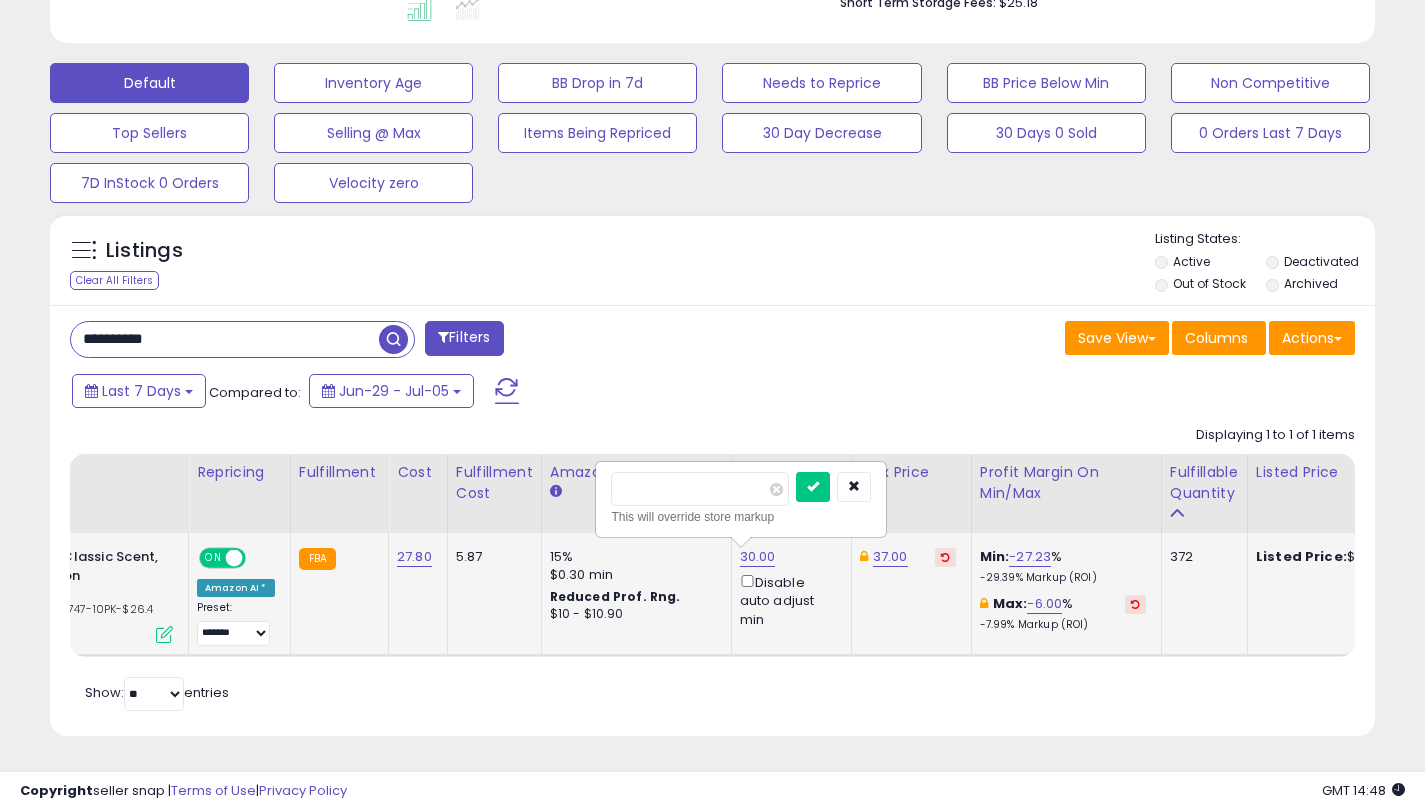 click on "*****" at bounding box center (700, 489) 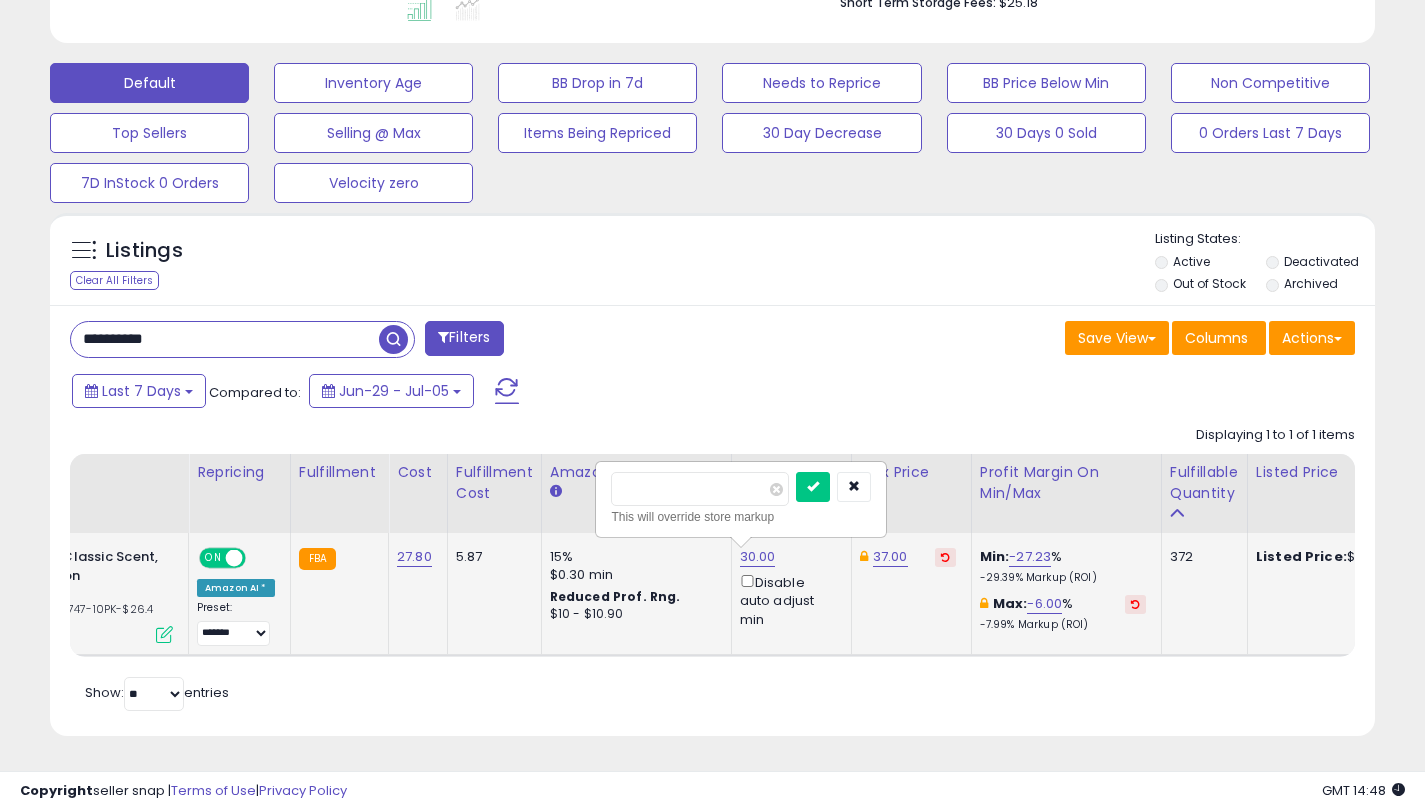 type on "**" 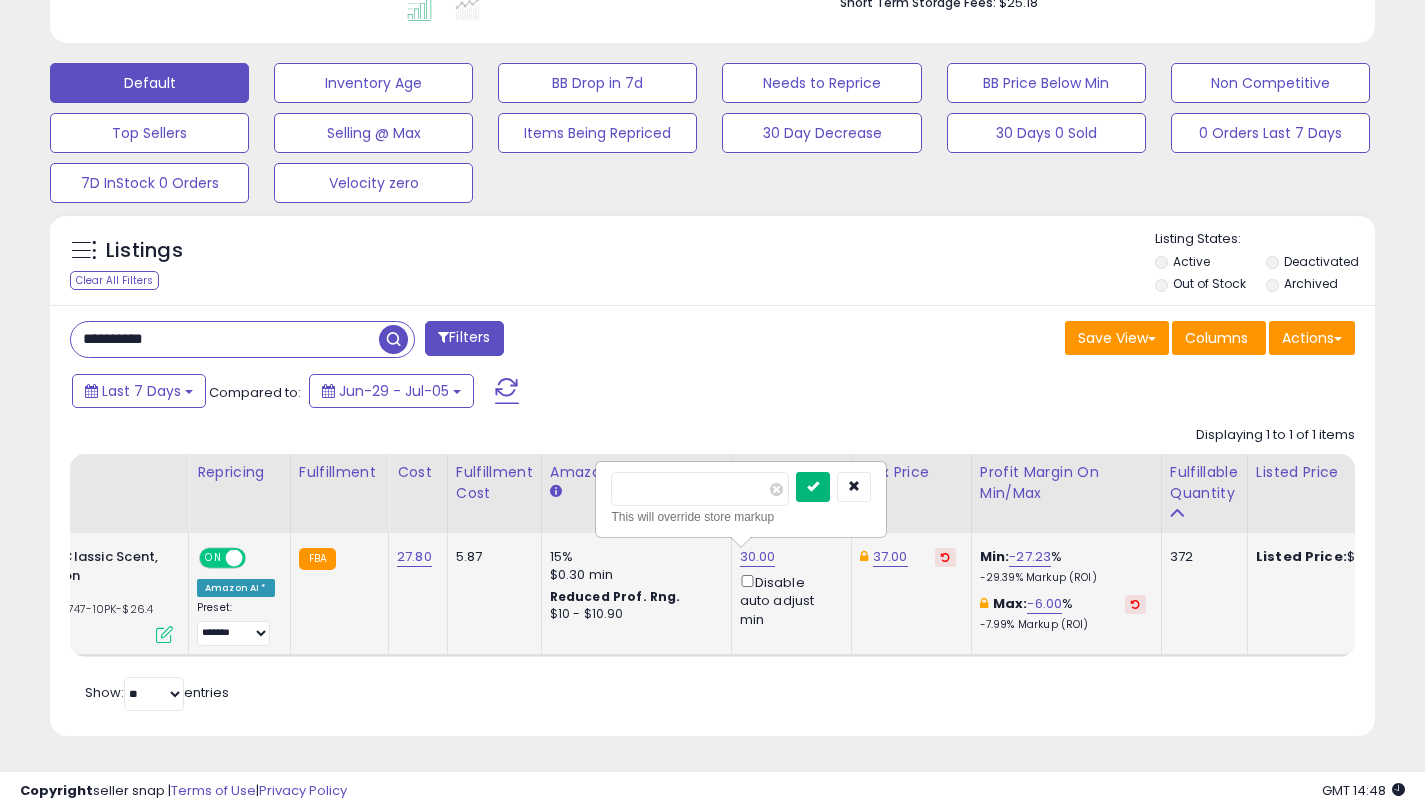 click at bounding box center [813, 486] 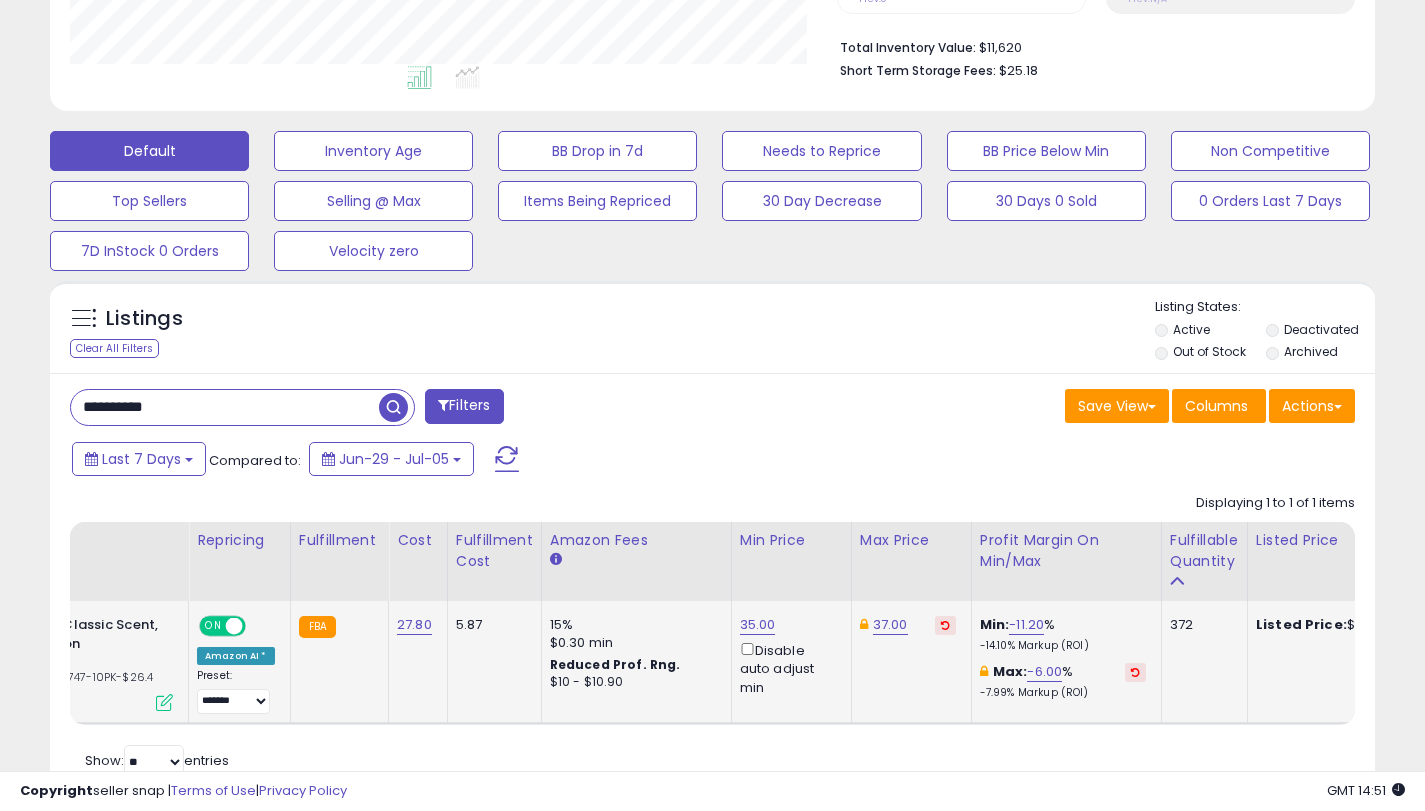 scroll, scrollTop: 582, scrollLeft: 0, axis: vertical 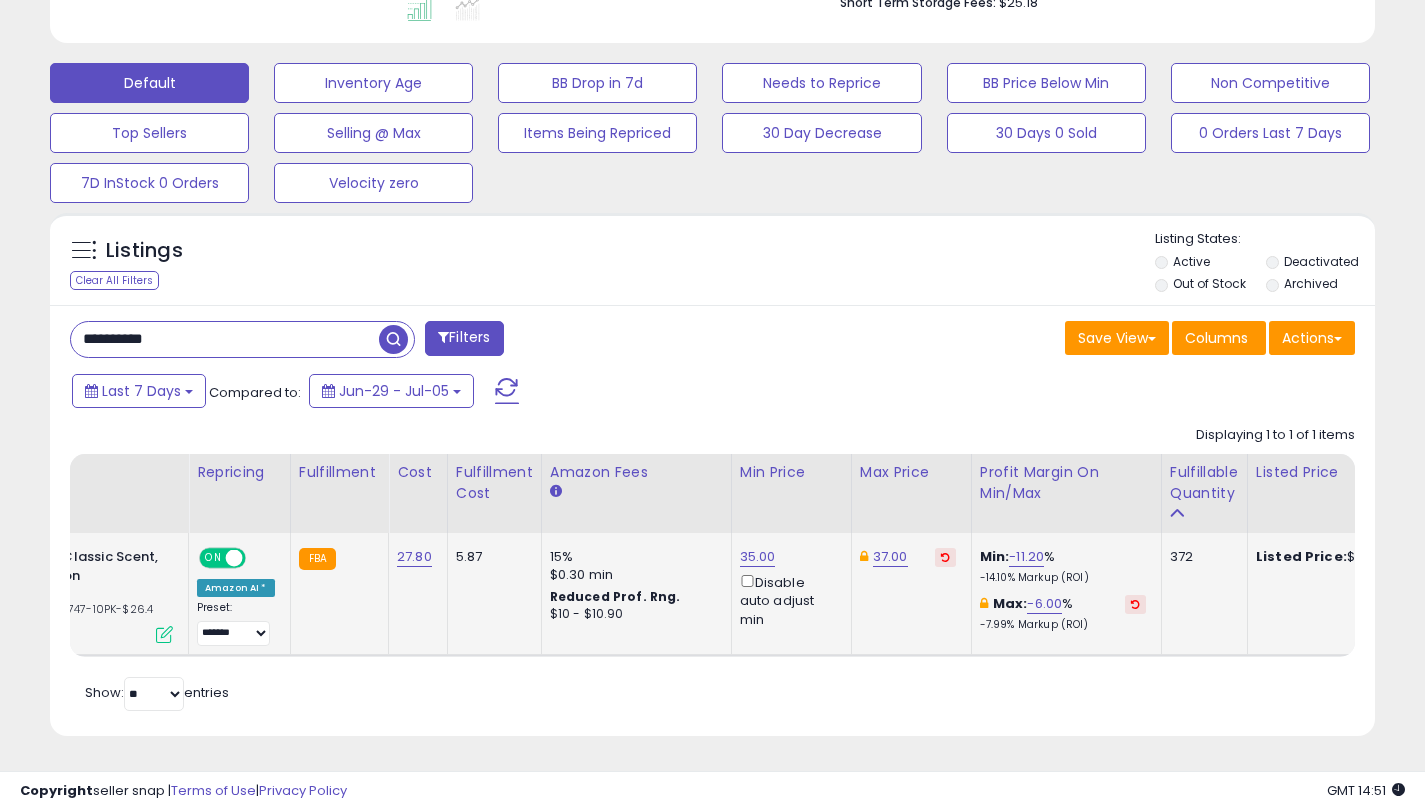 click on "**********" at bounding box center [225, 339] 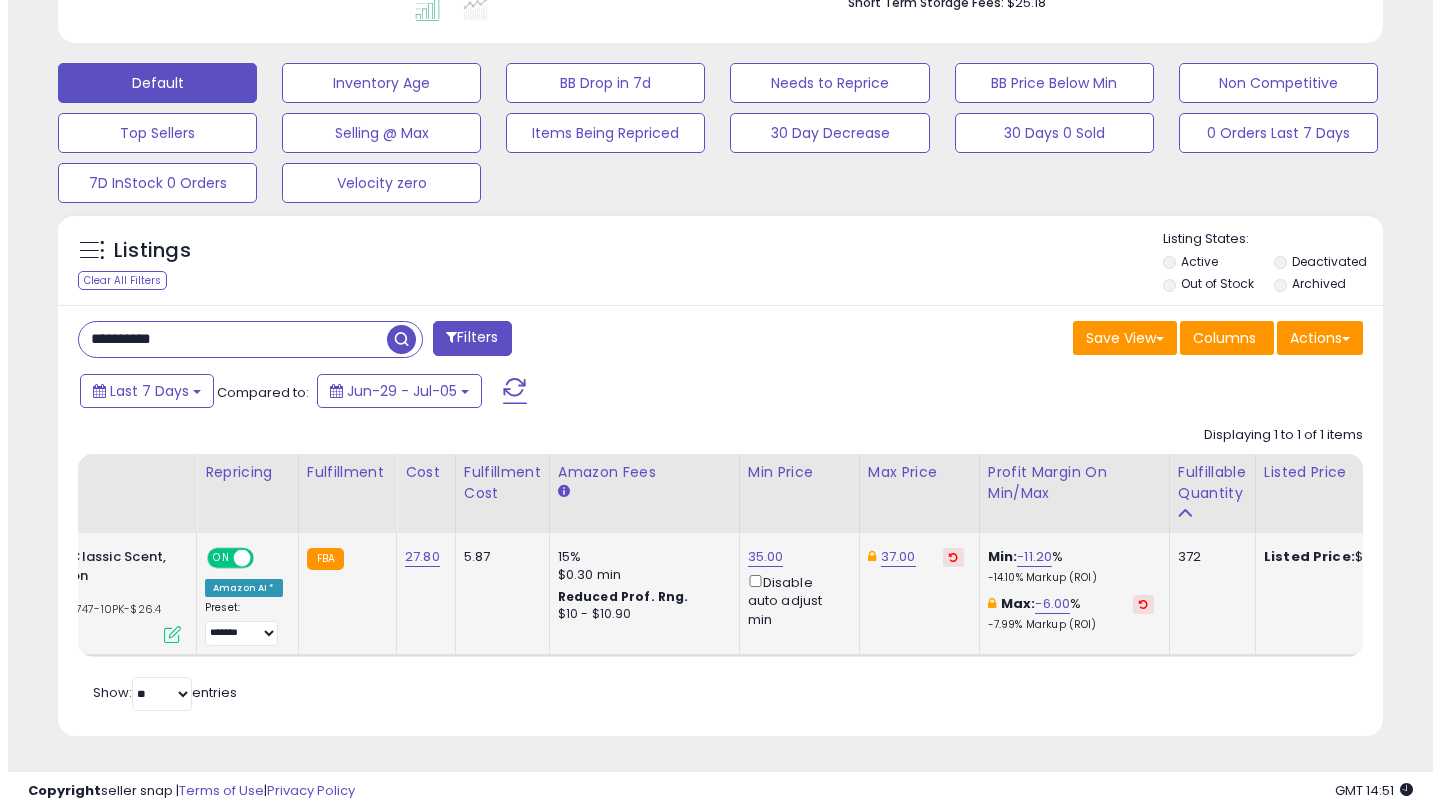 scroll, scrollTop: 459, scrollLeft: 0, axis: vertical 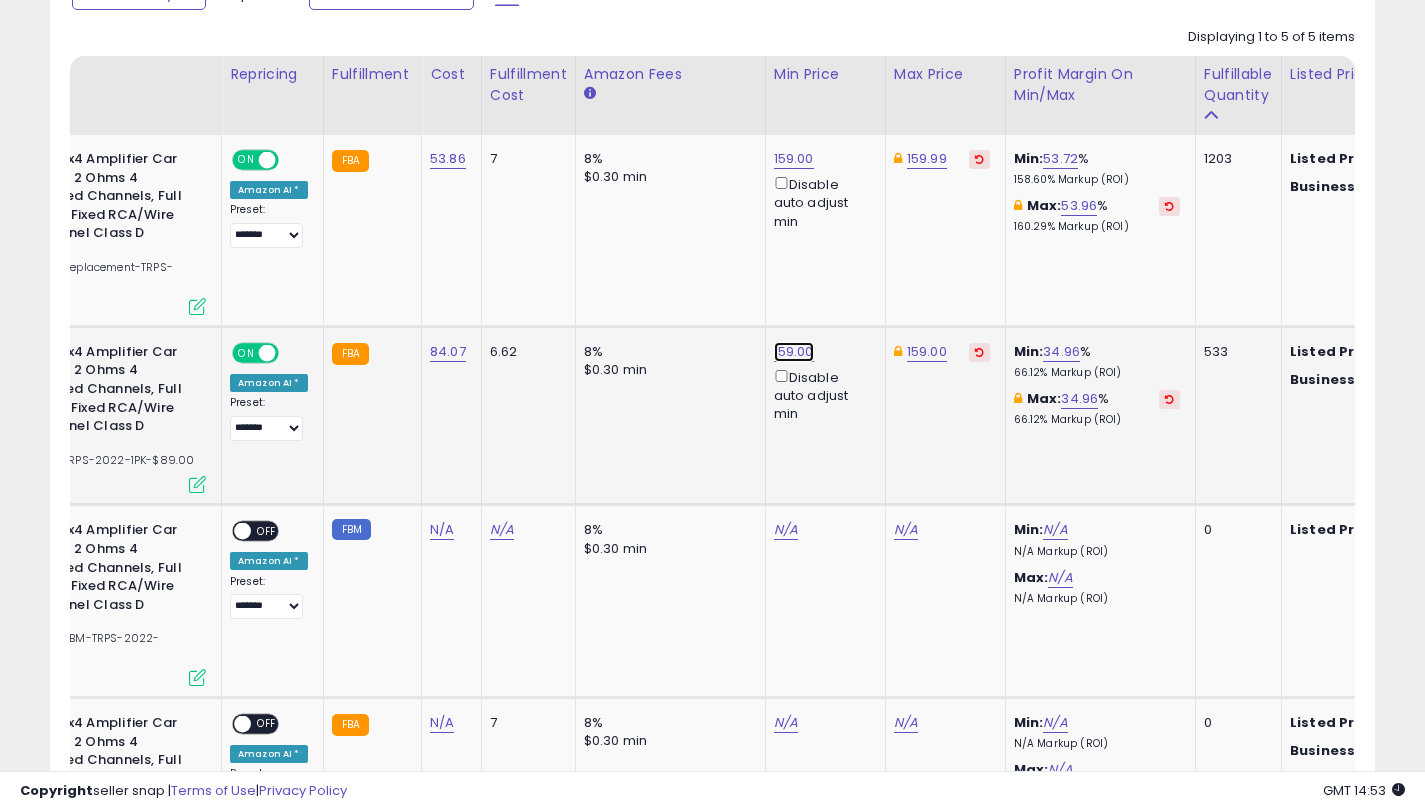 click on "159.00" at bounding box center (794, 159) 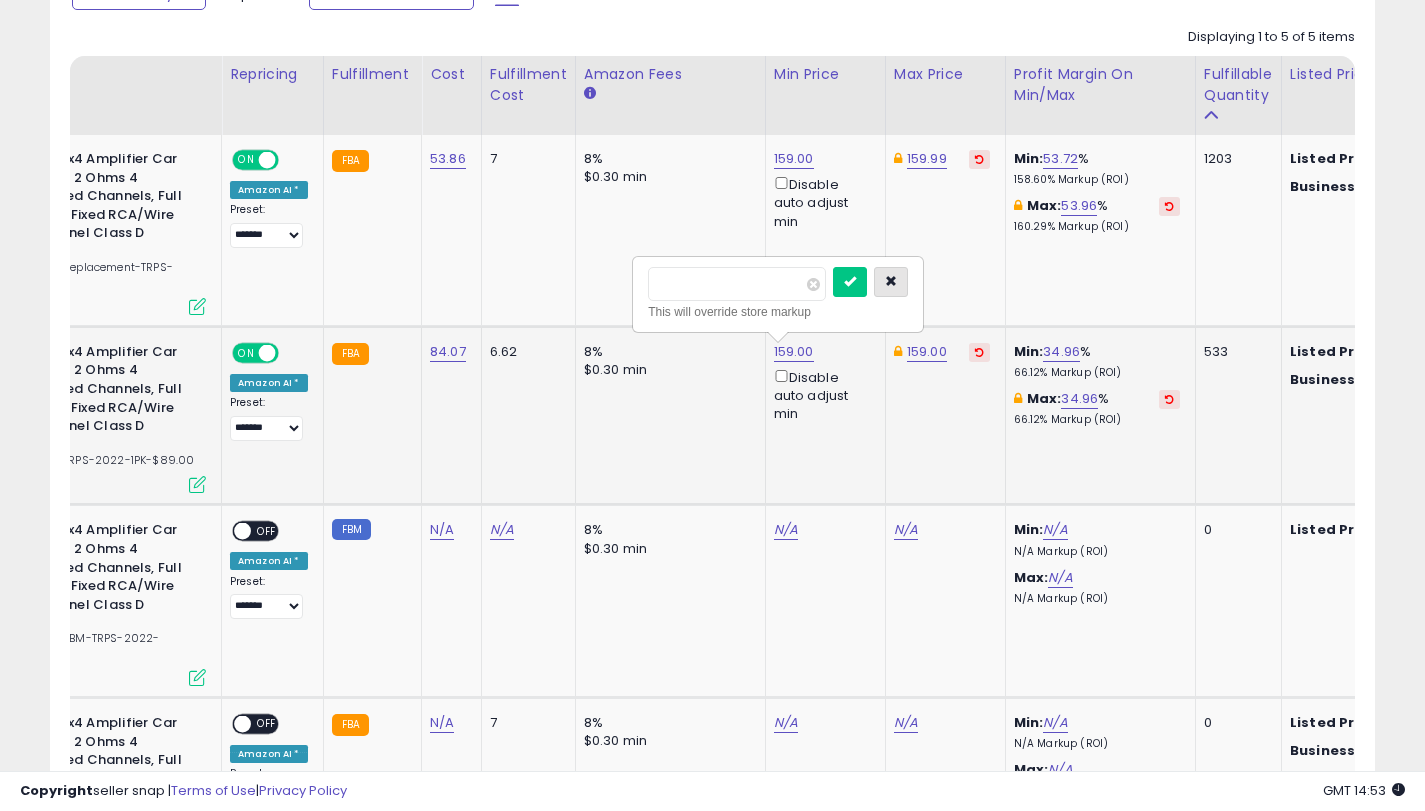 click at bounding box center (891, 281) 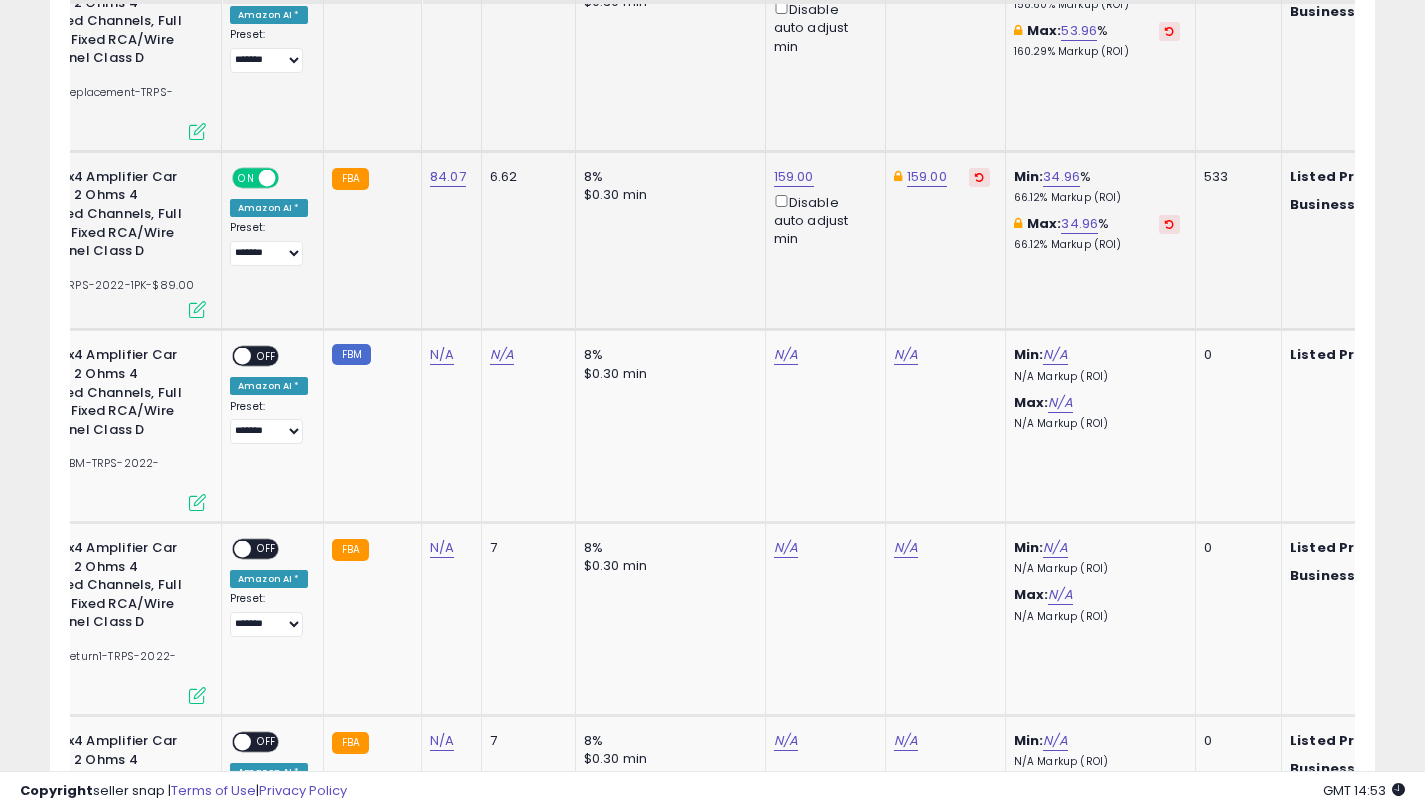 scroll, scrollTop: 960, scrollLeft: 0, axis: vertical 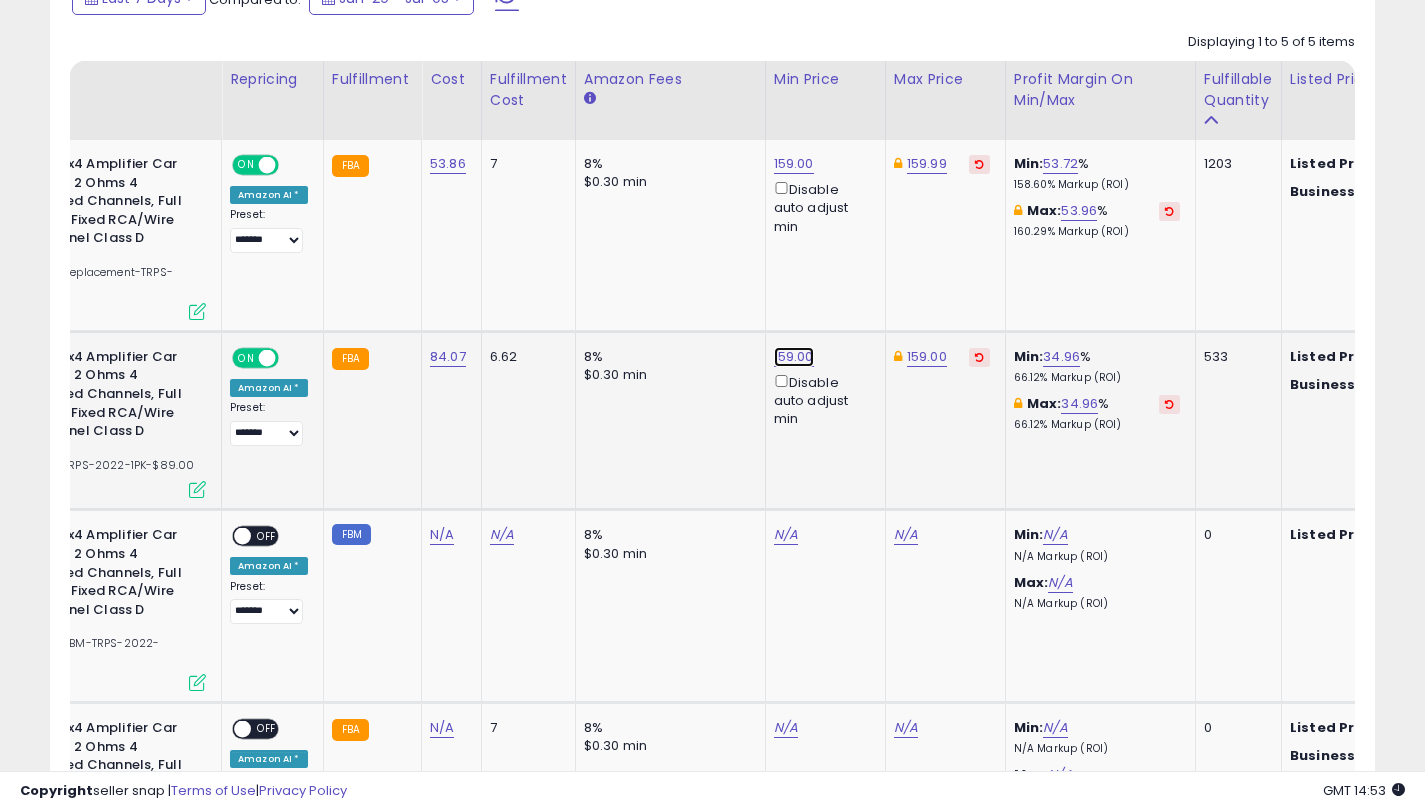 click on "159.00" at bounding box center [794, 164] 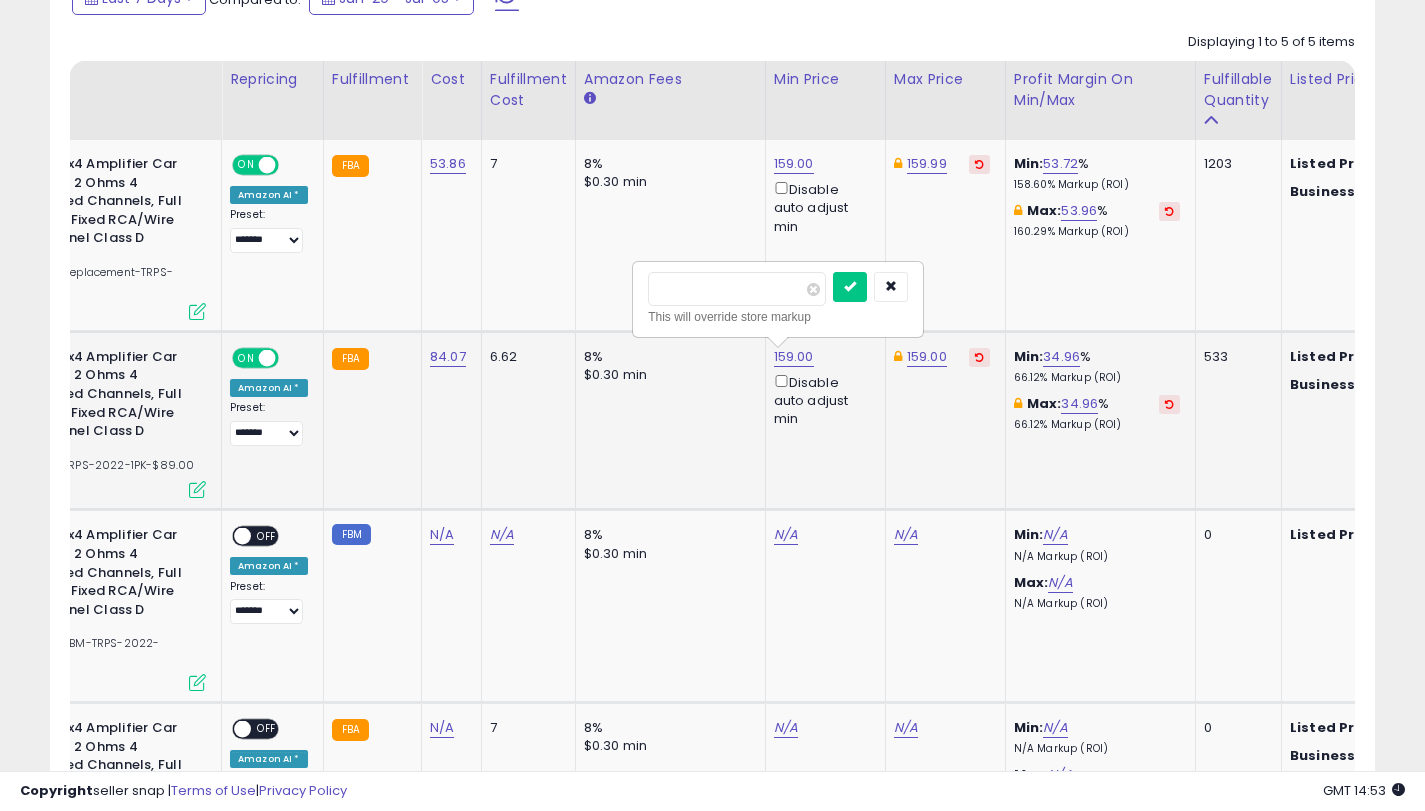 click on "******" at bounding box center (737, 289) 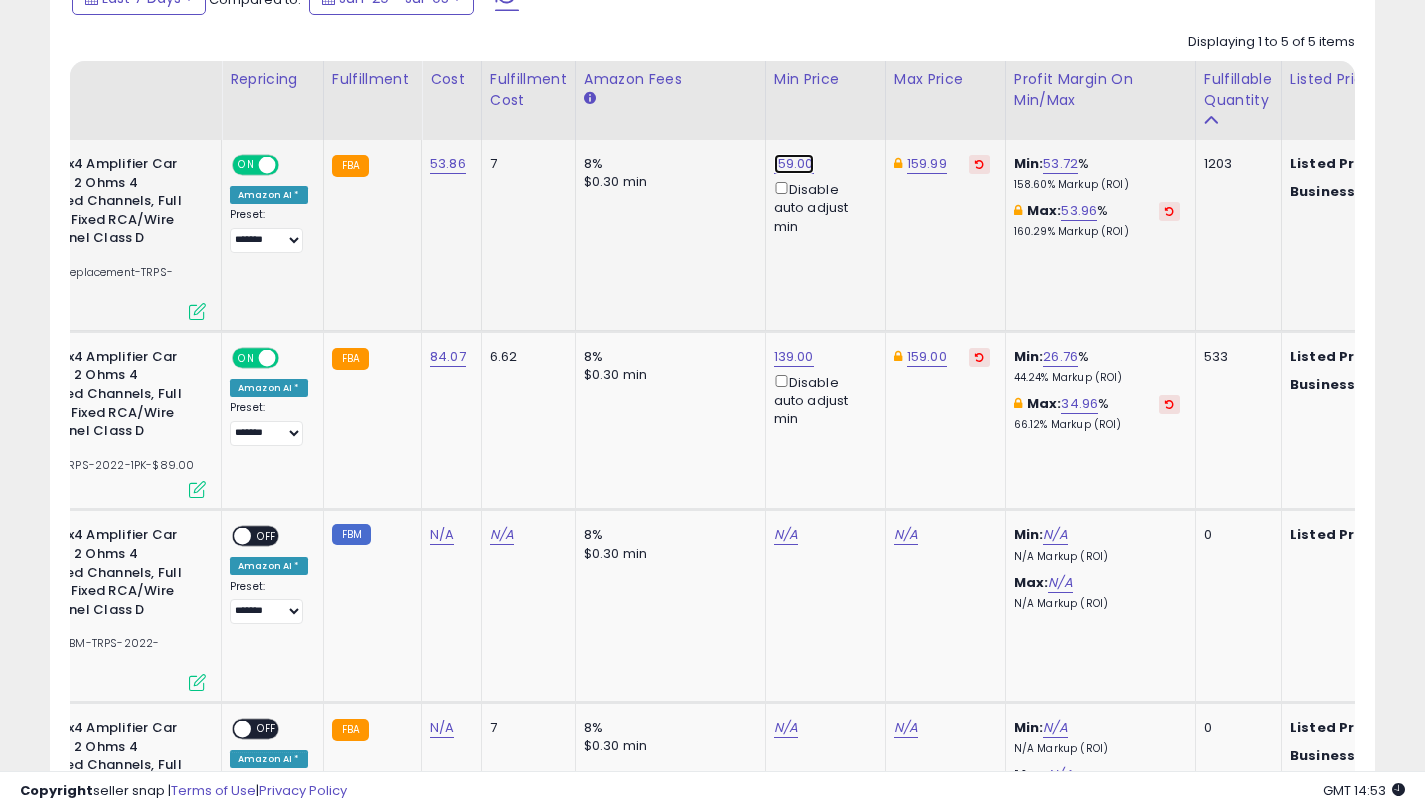 click on "159.00" at bounding box center (794, 164) 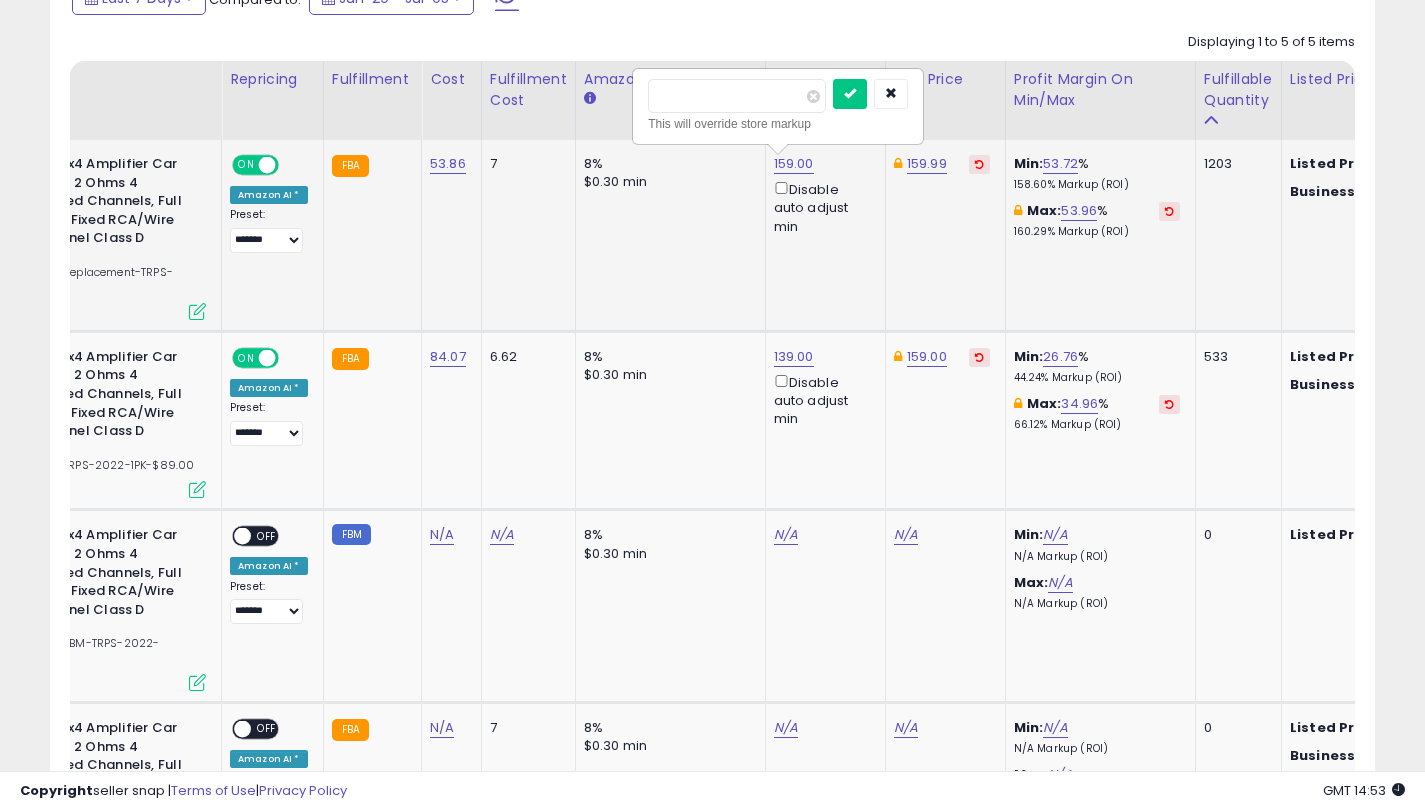 click on "******" at bounding box center [737, 96] 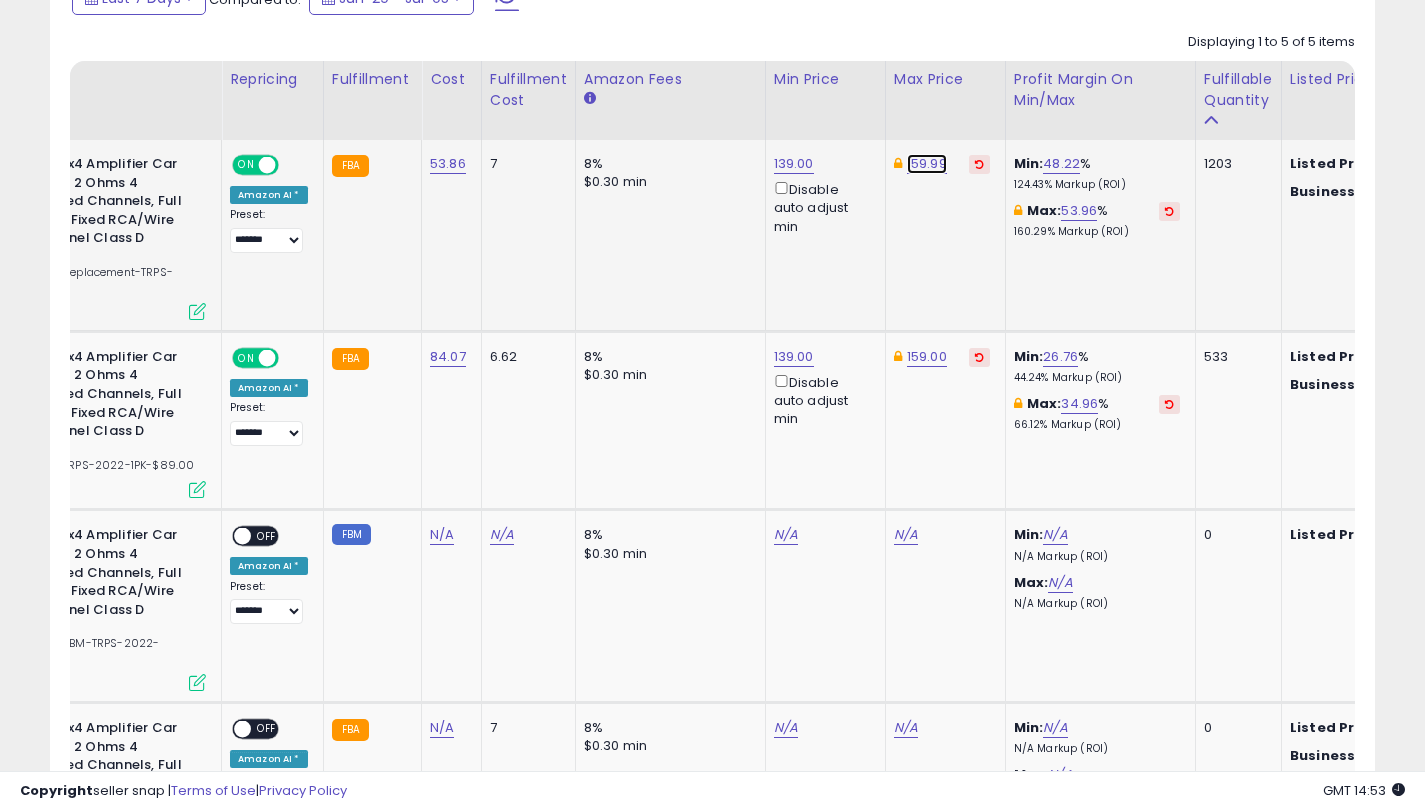 click on "159.99" at bounding box center [927, 164] 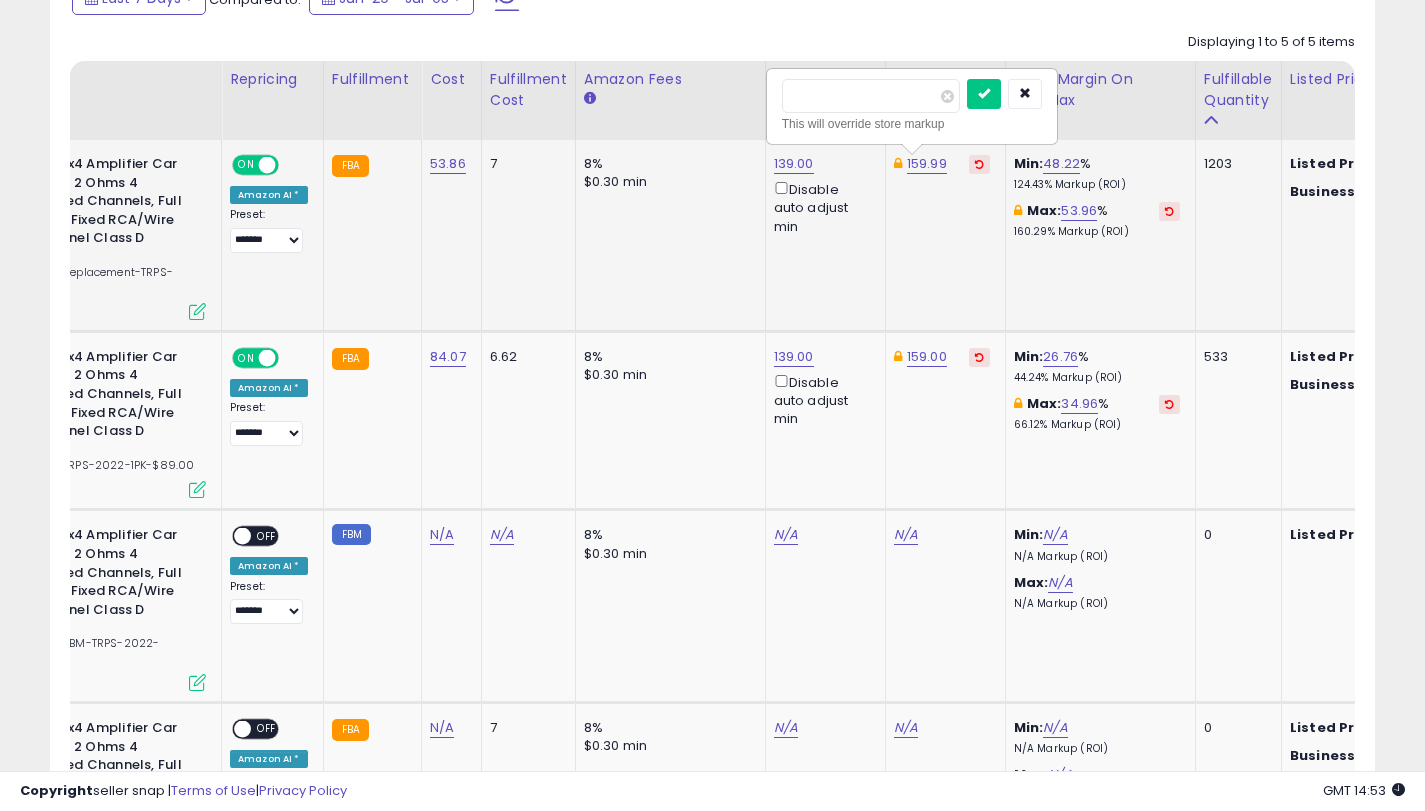 click on "******" at bounding box center [871, 96] 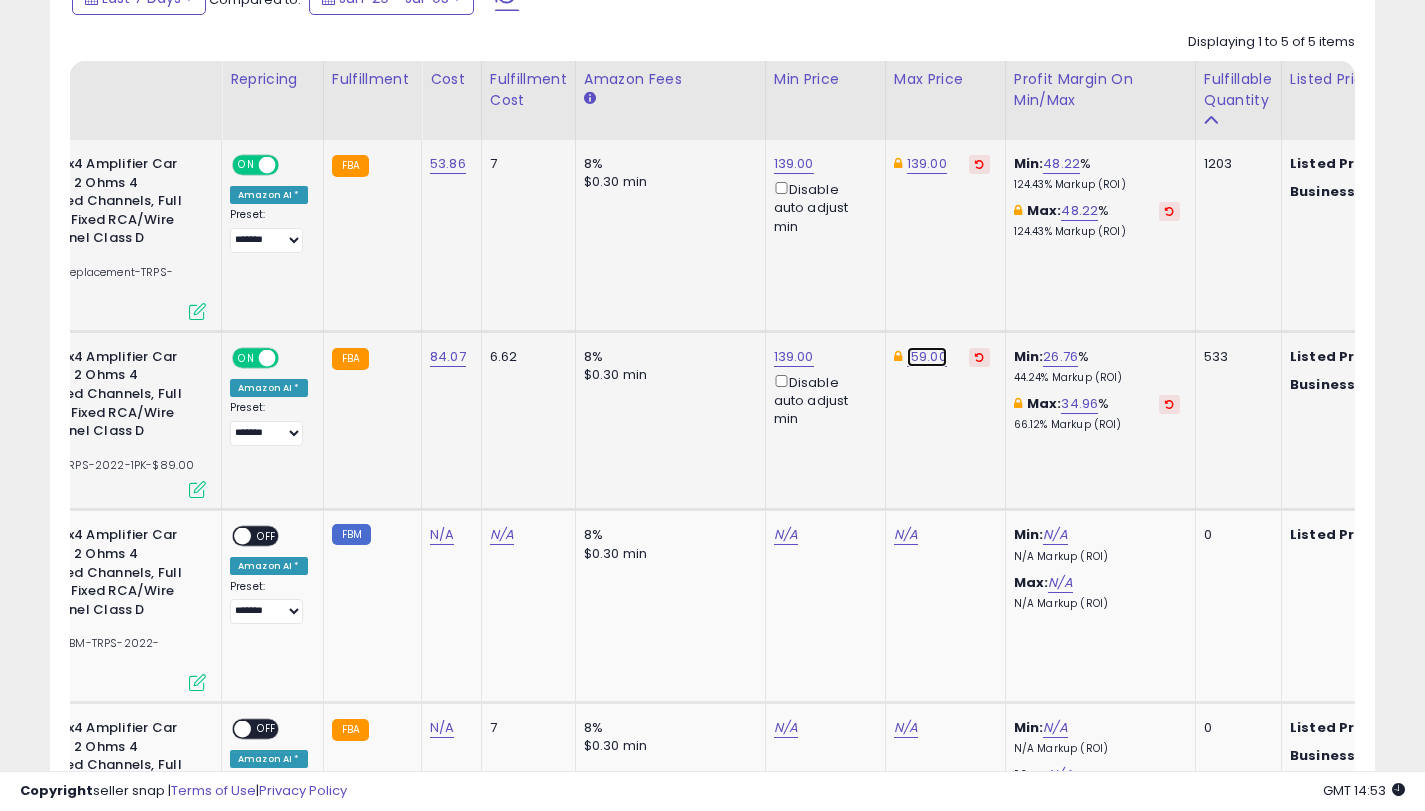 click on "159.00" at bounding box center (927, 164) 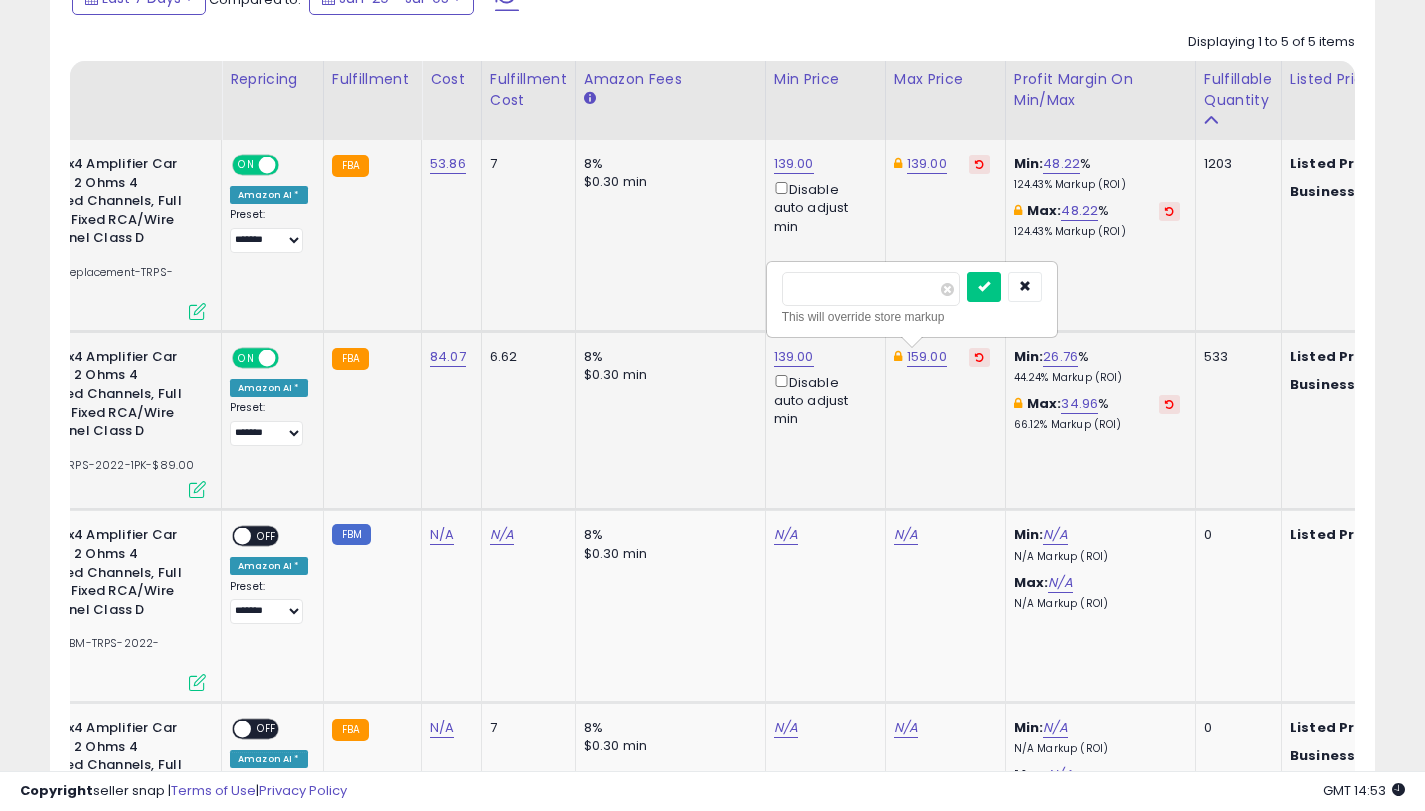 click on "******" at bounding box center [871, 289] 